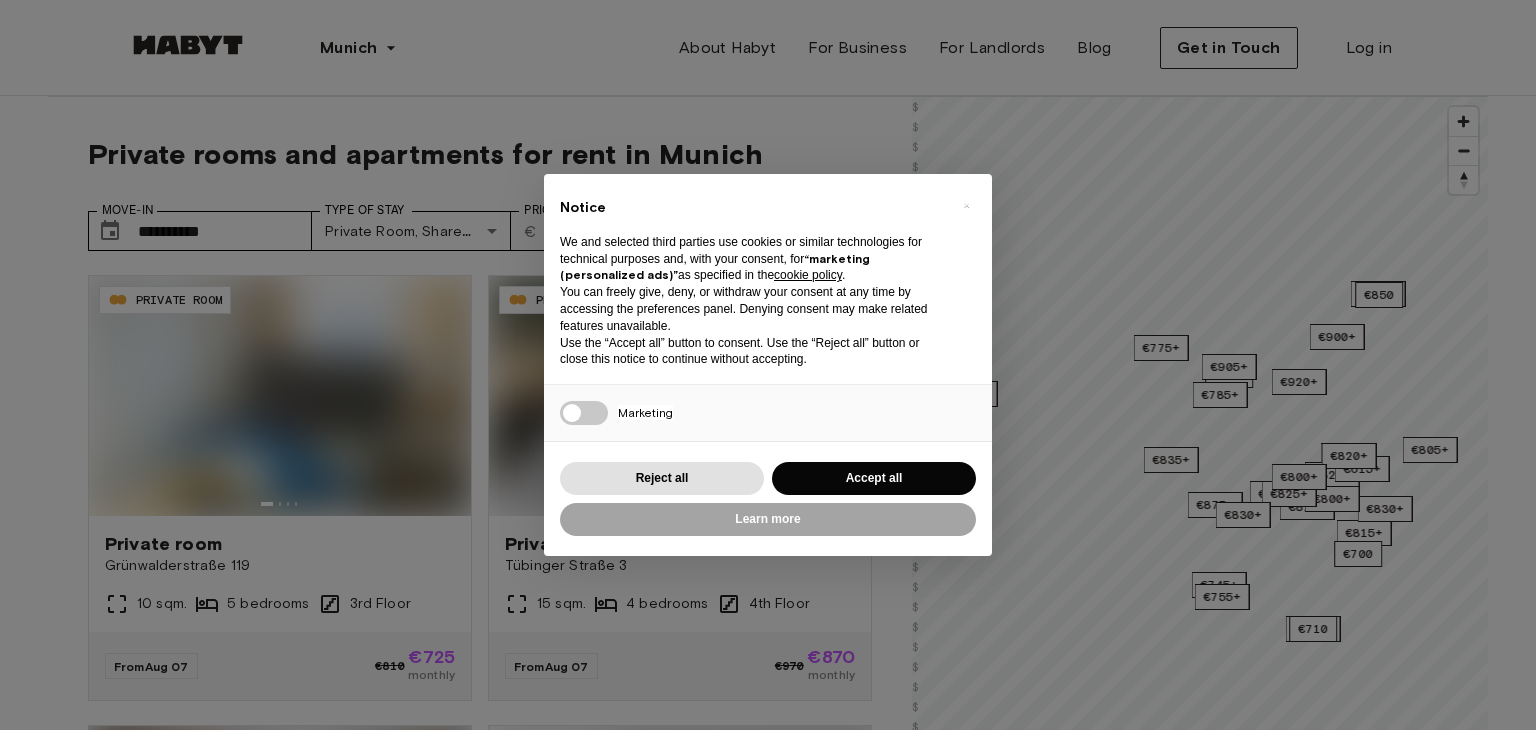 scroll, scrollTop: 0, scrollLeft: 0, axis: both 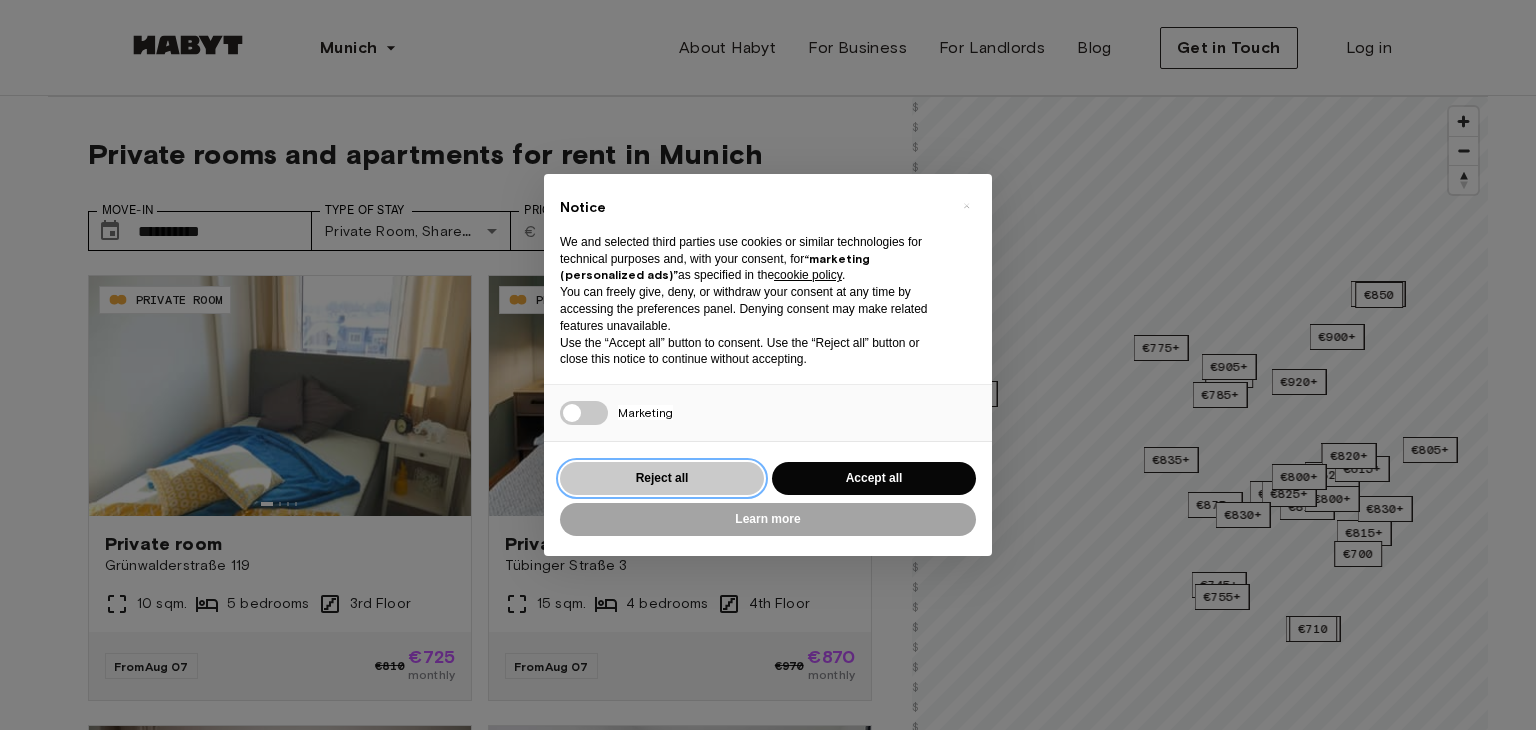 click on "Reject all" at bounding box center (662, 478) 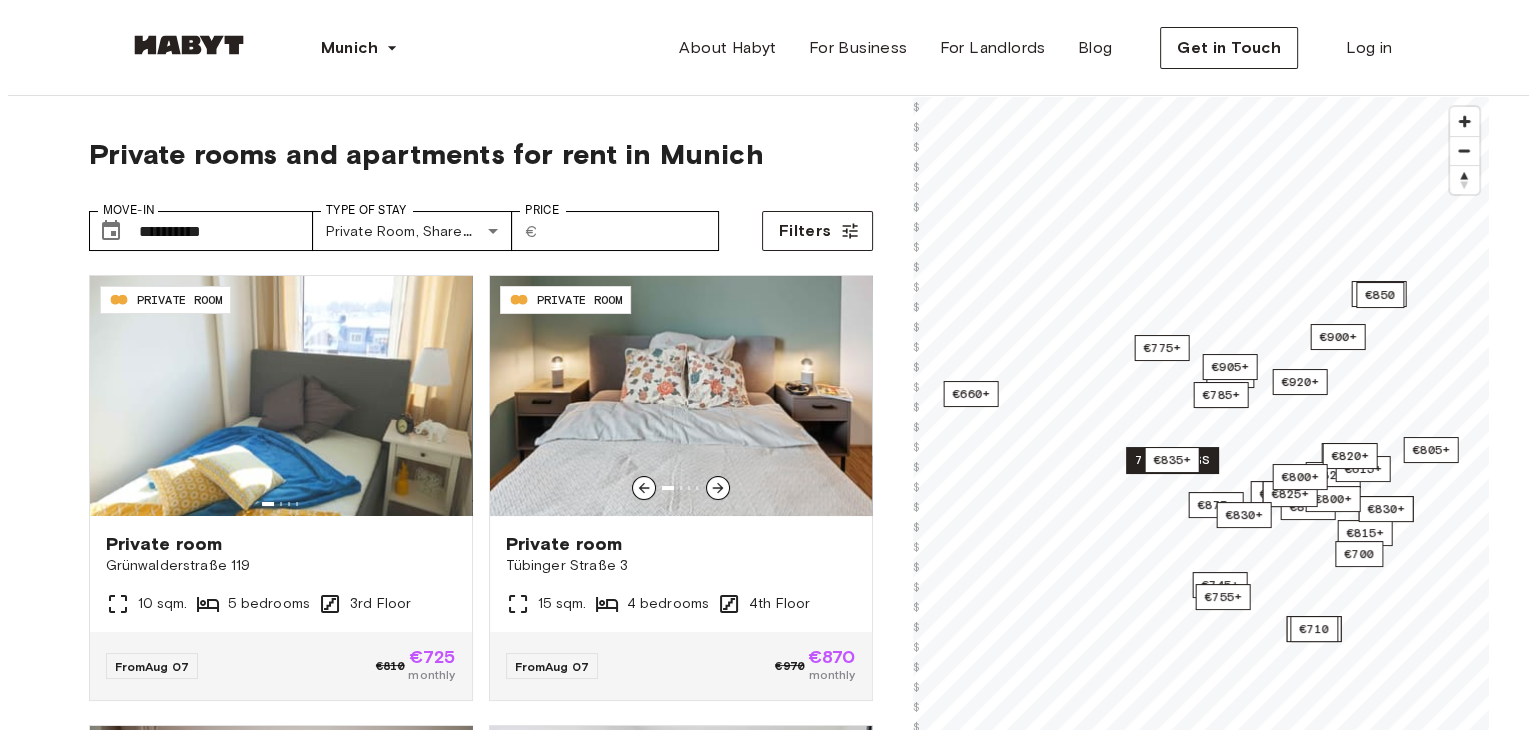 scroll, scrollTop: 100, scrollLeft: 0, axis: vertical 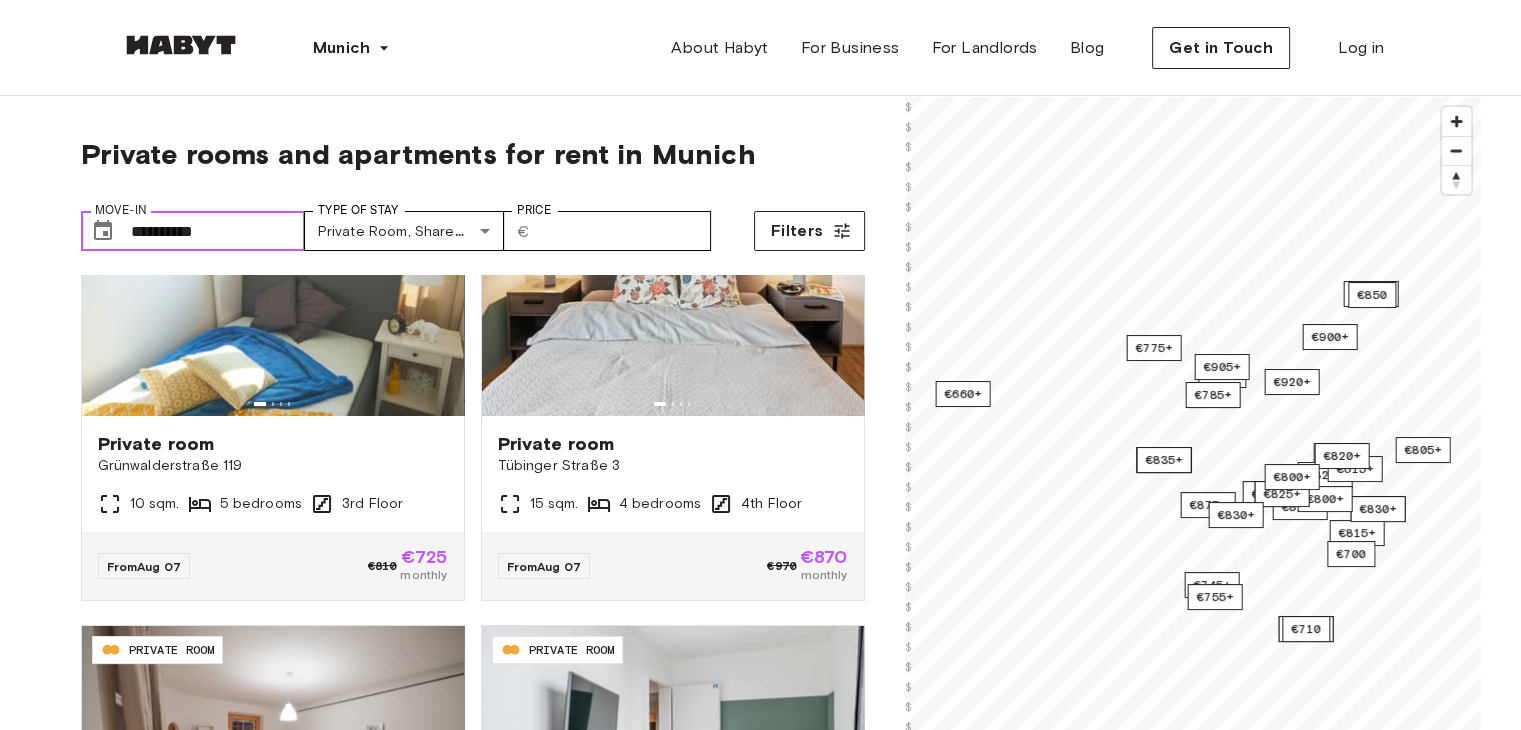 click on "**********" at bounding box center [218, 231] 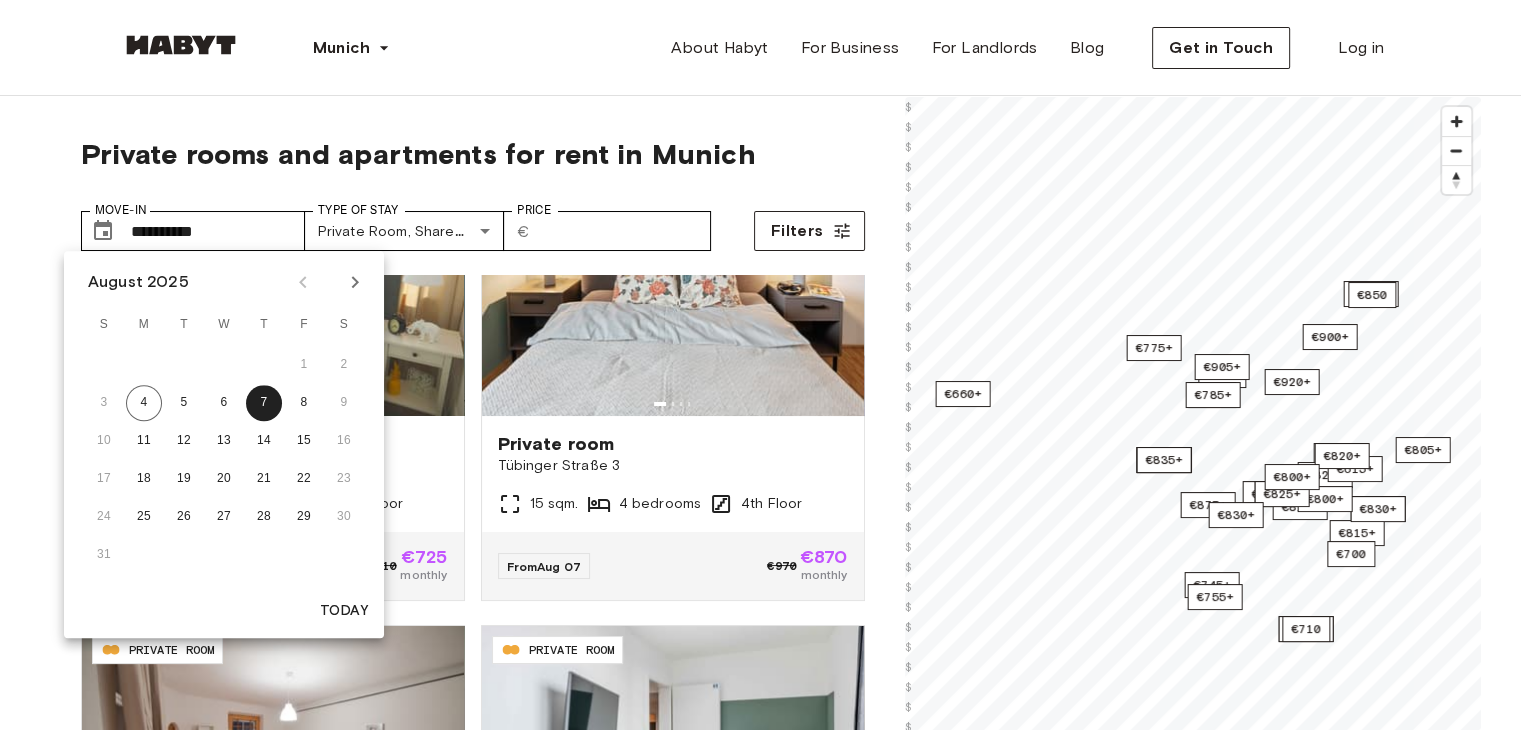 click 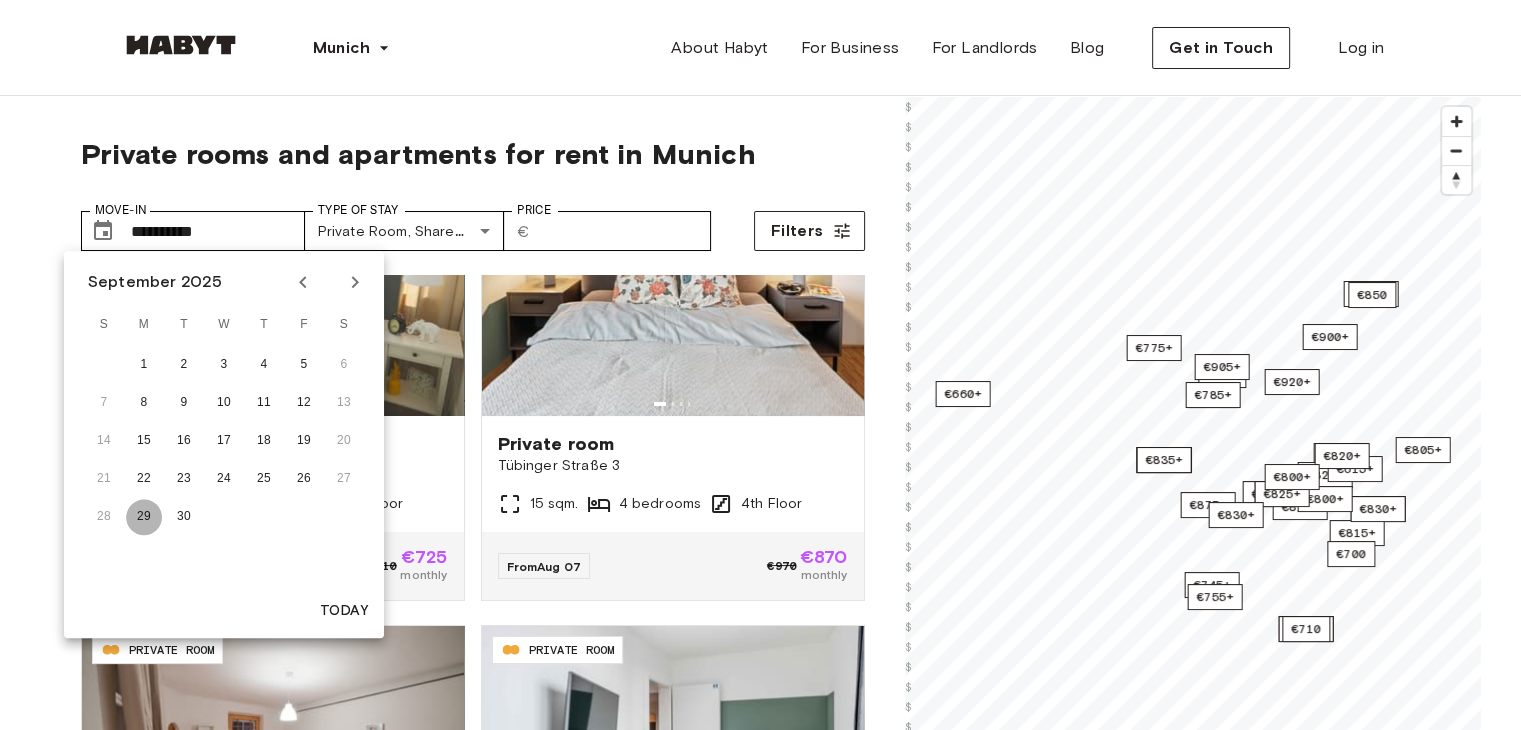 click on "29" at bounding box center (144, 517) 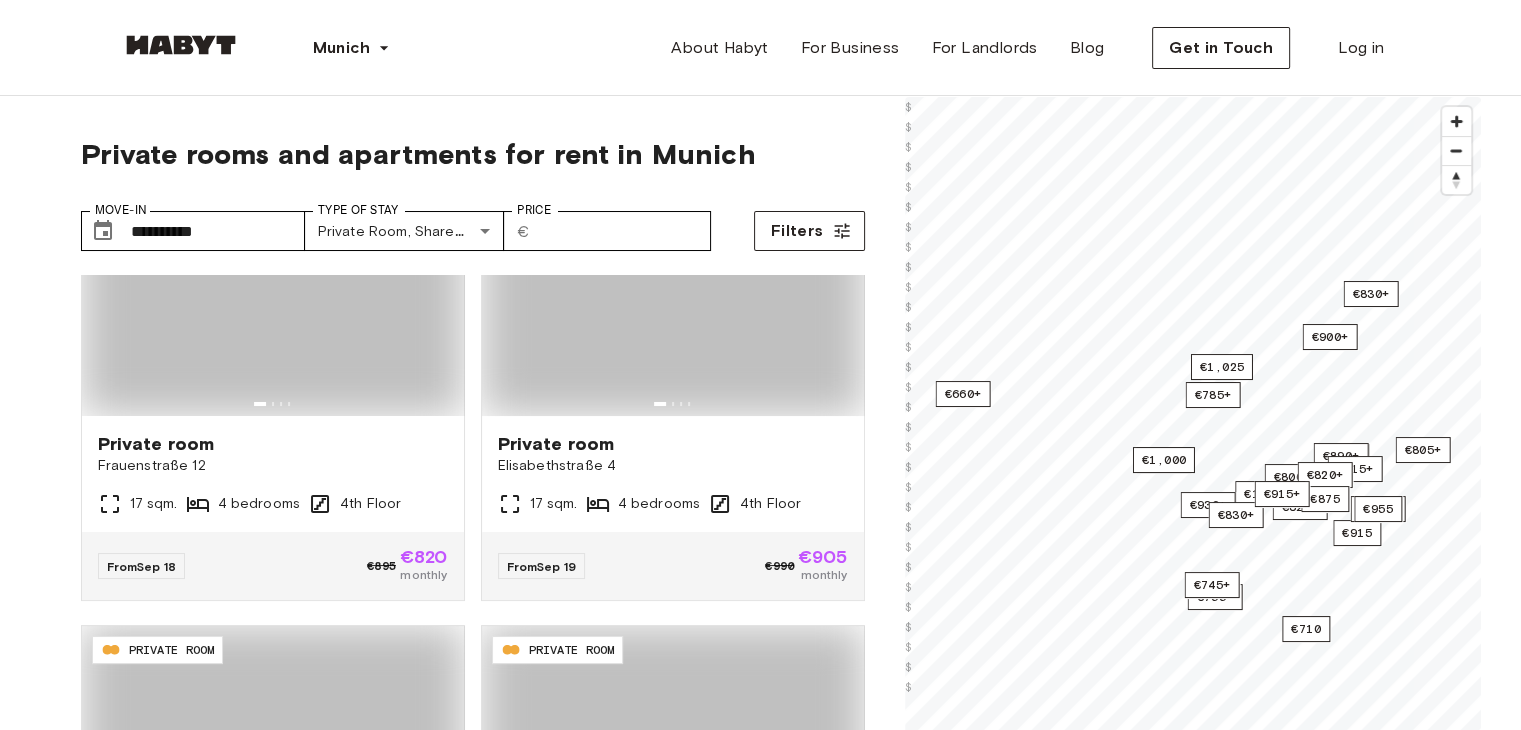 type on "**********" 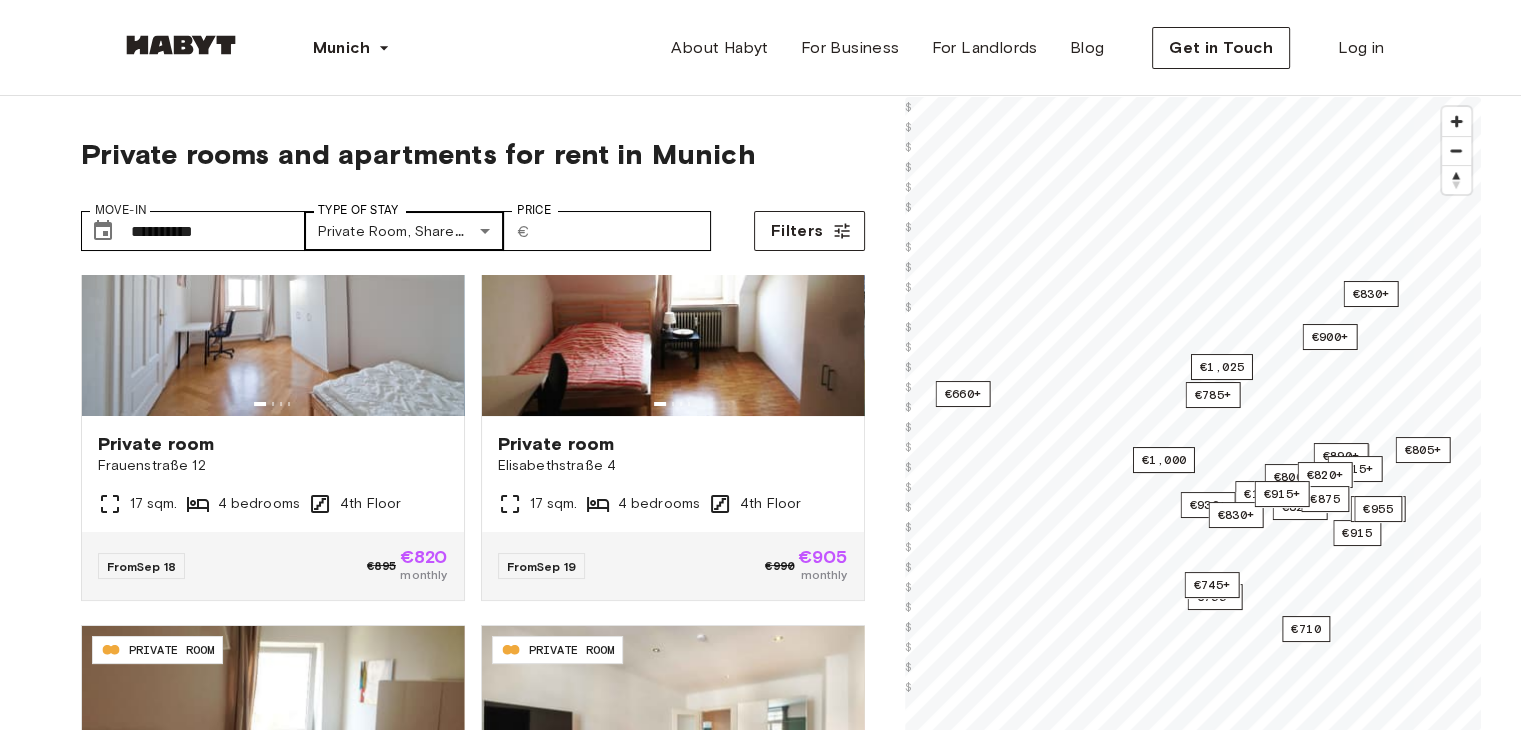 click on "**********" at bounding box center (760, 2408) 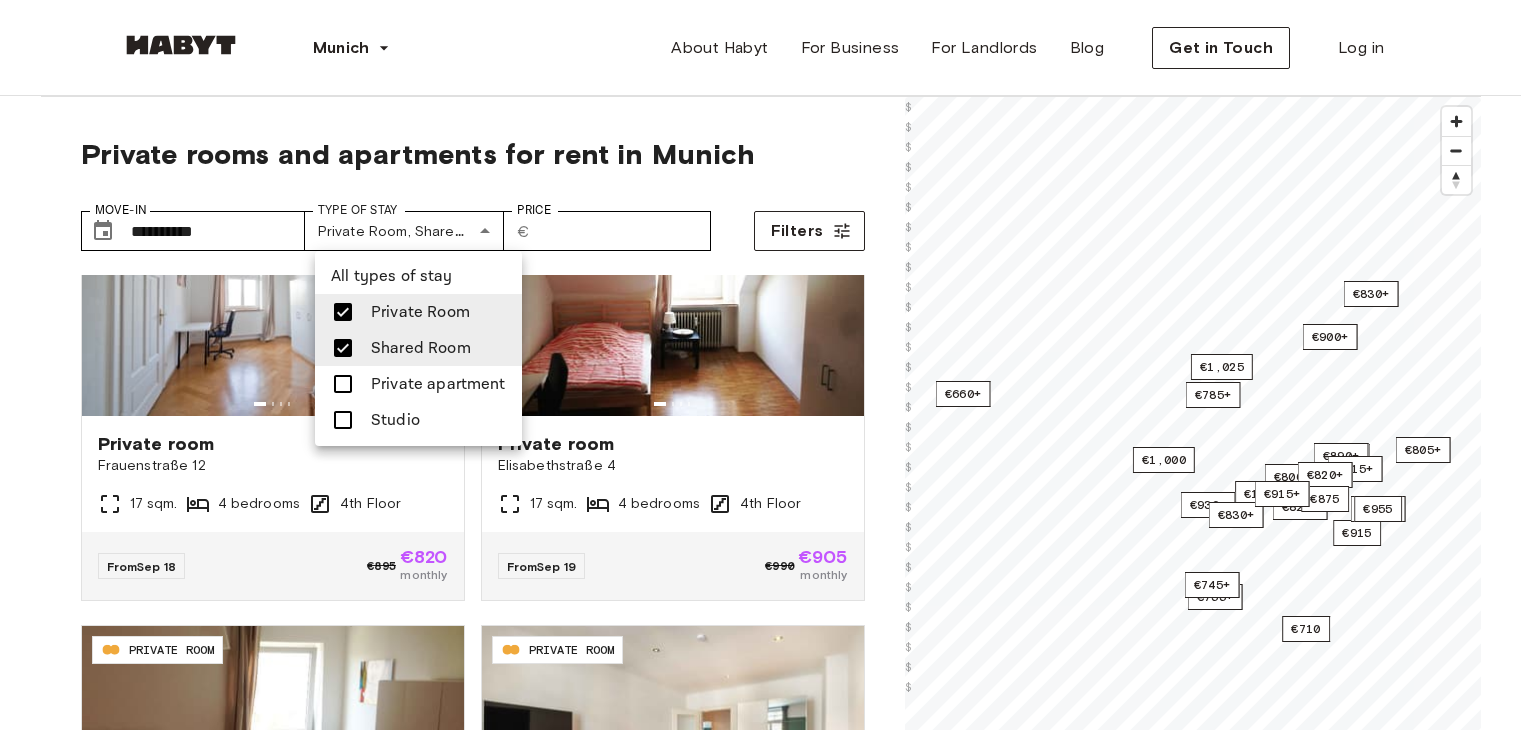 click on "Private Room" at bounding box center [420, 312] 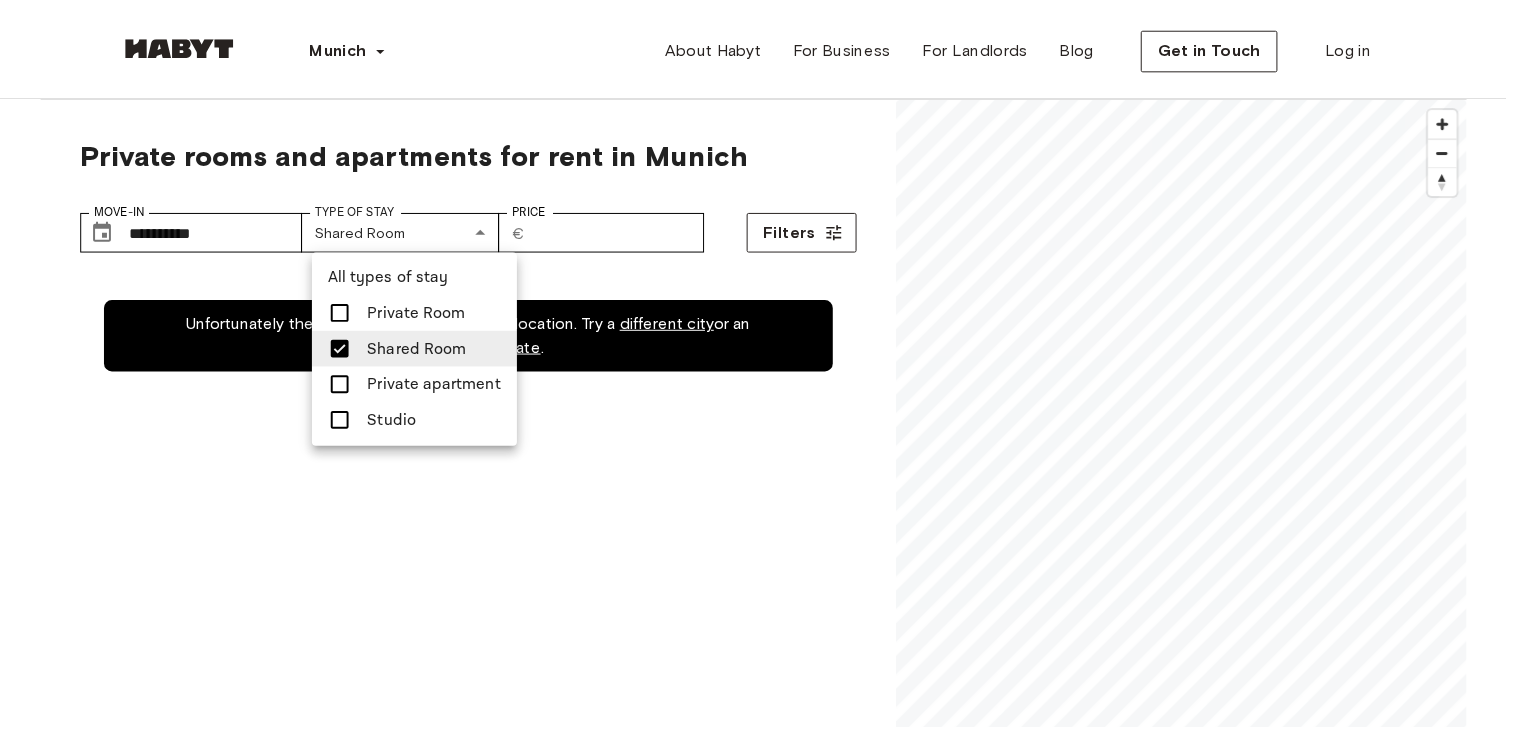 scroll, scrollTop: 0, scrollLeft: 0, axis: both 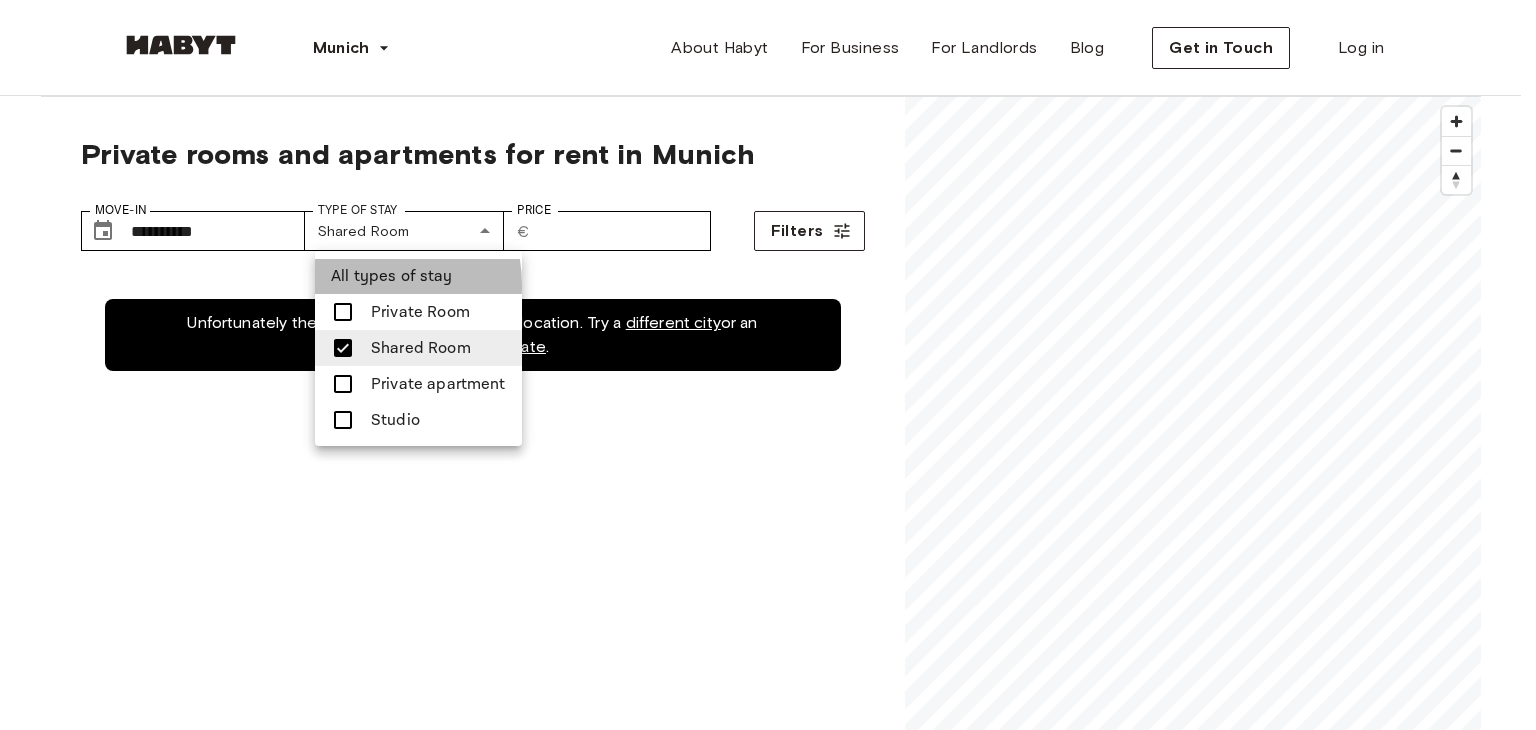 click on "All types of stay" at bounding box center (392, 276) 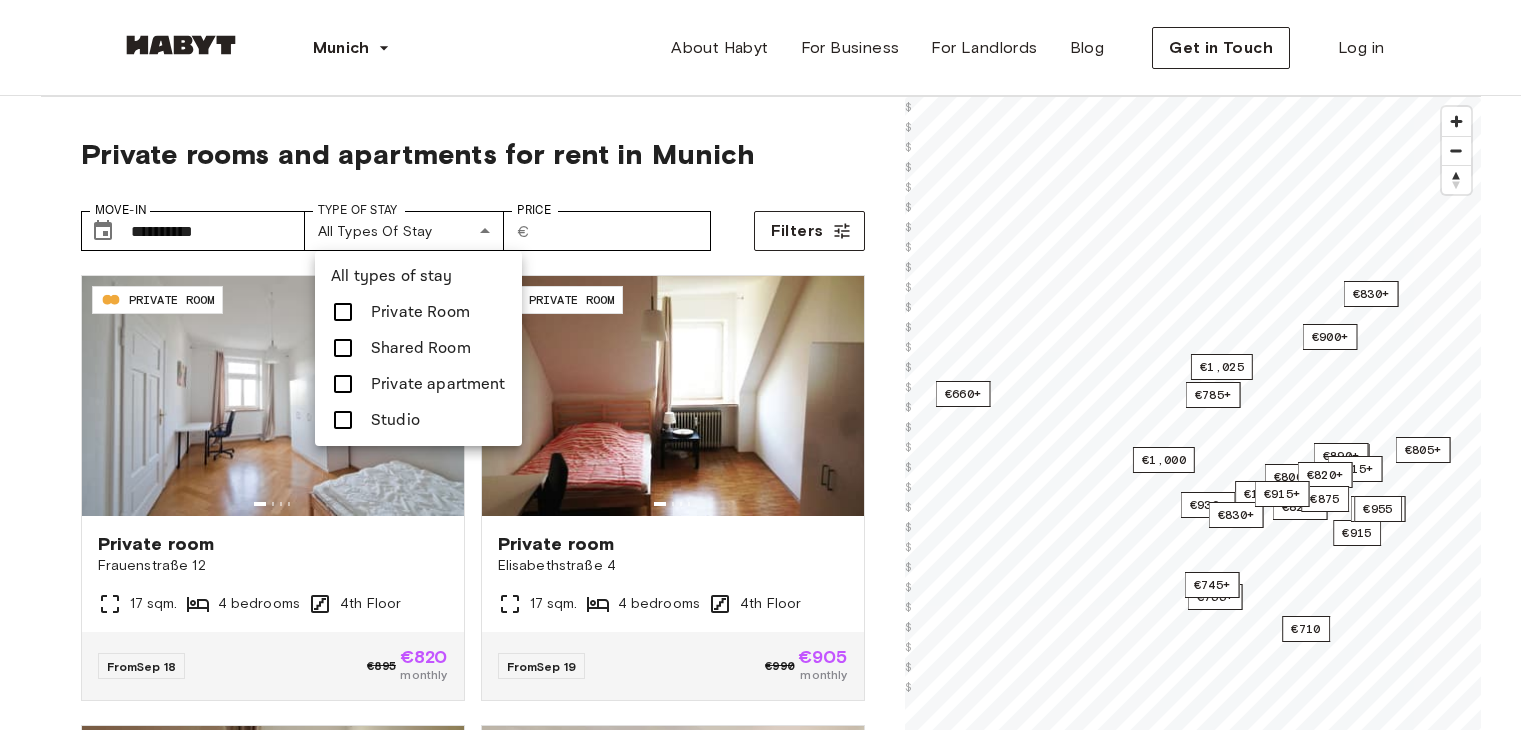 click on "Studio" at bounding box center (418, 420) 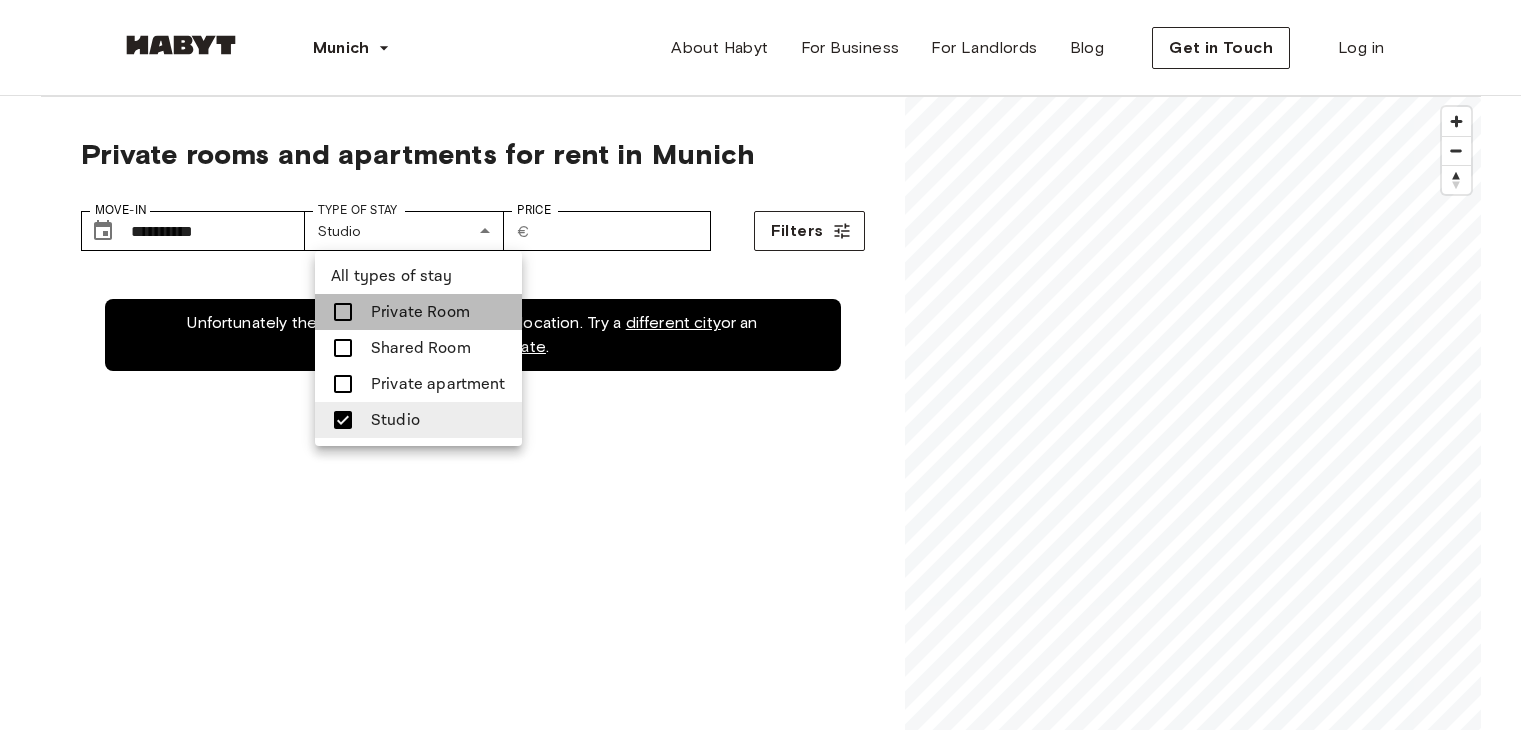 click on "Private Room" at bounding box center [420, 312] 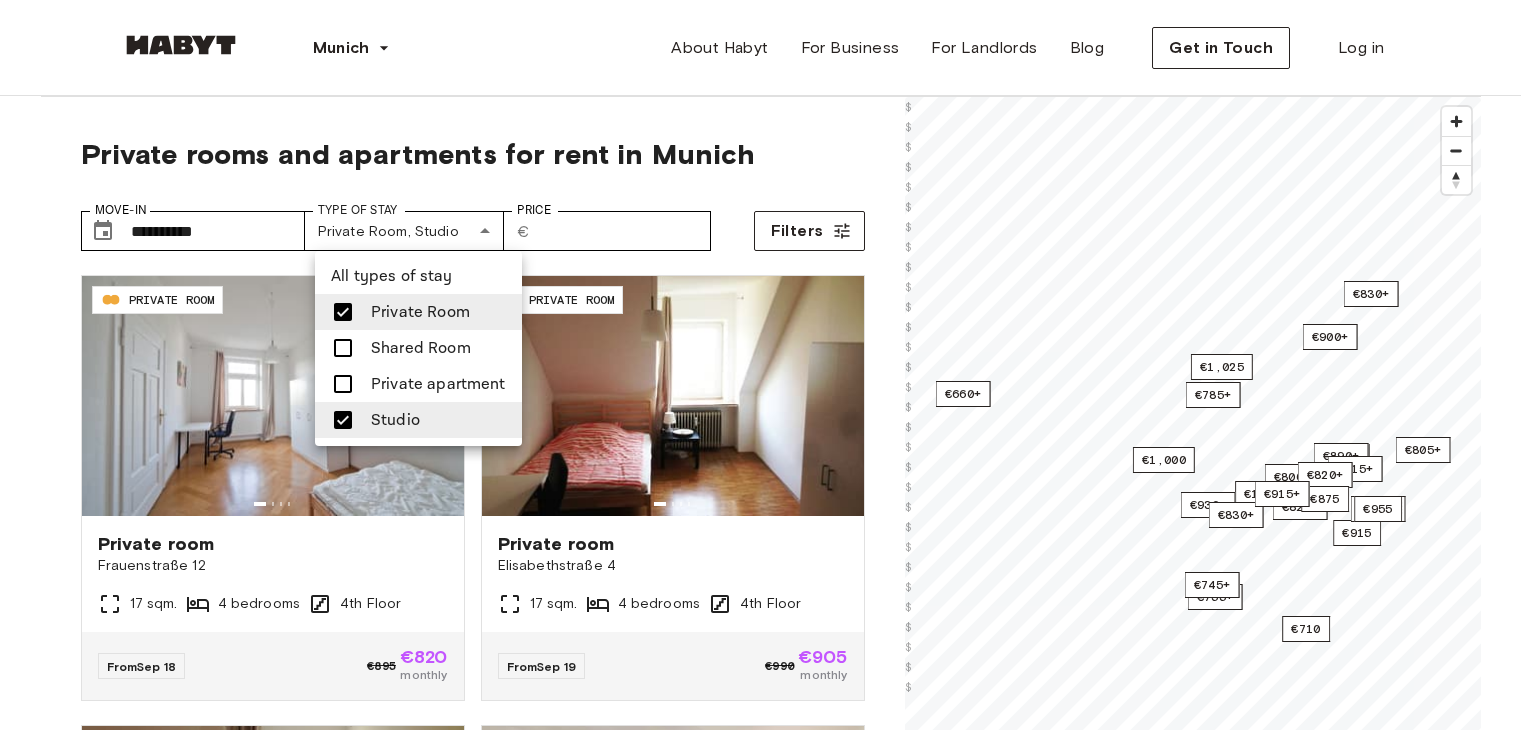 click on "Shared Room" at bounding box center [421, 348] 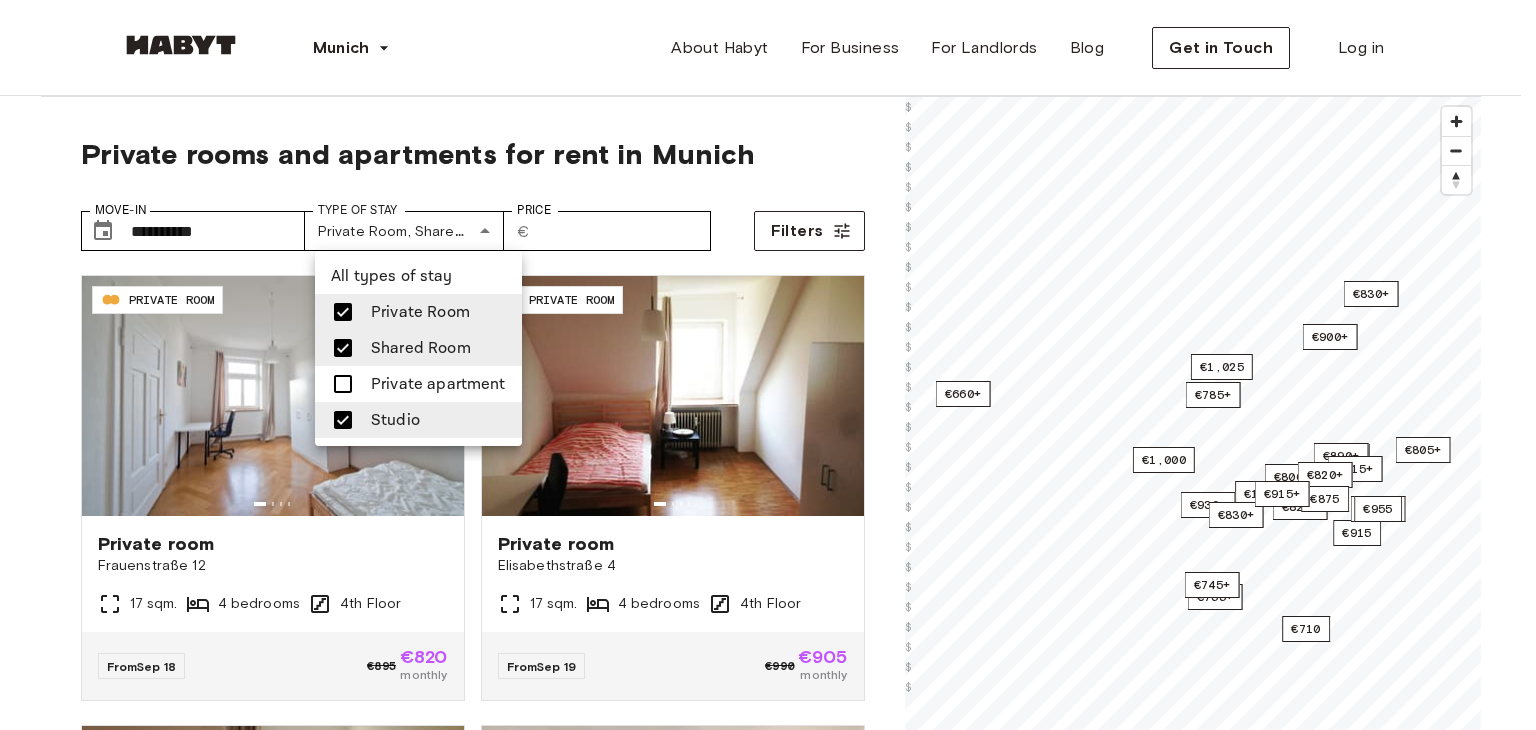 click on "Studio" at bounding box center (418, 420) 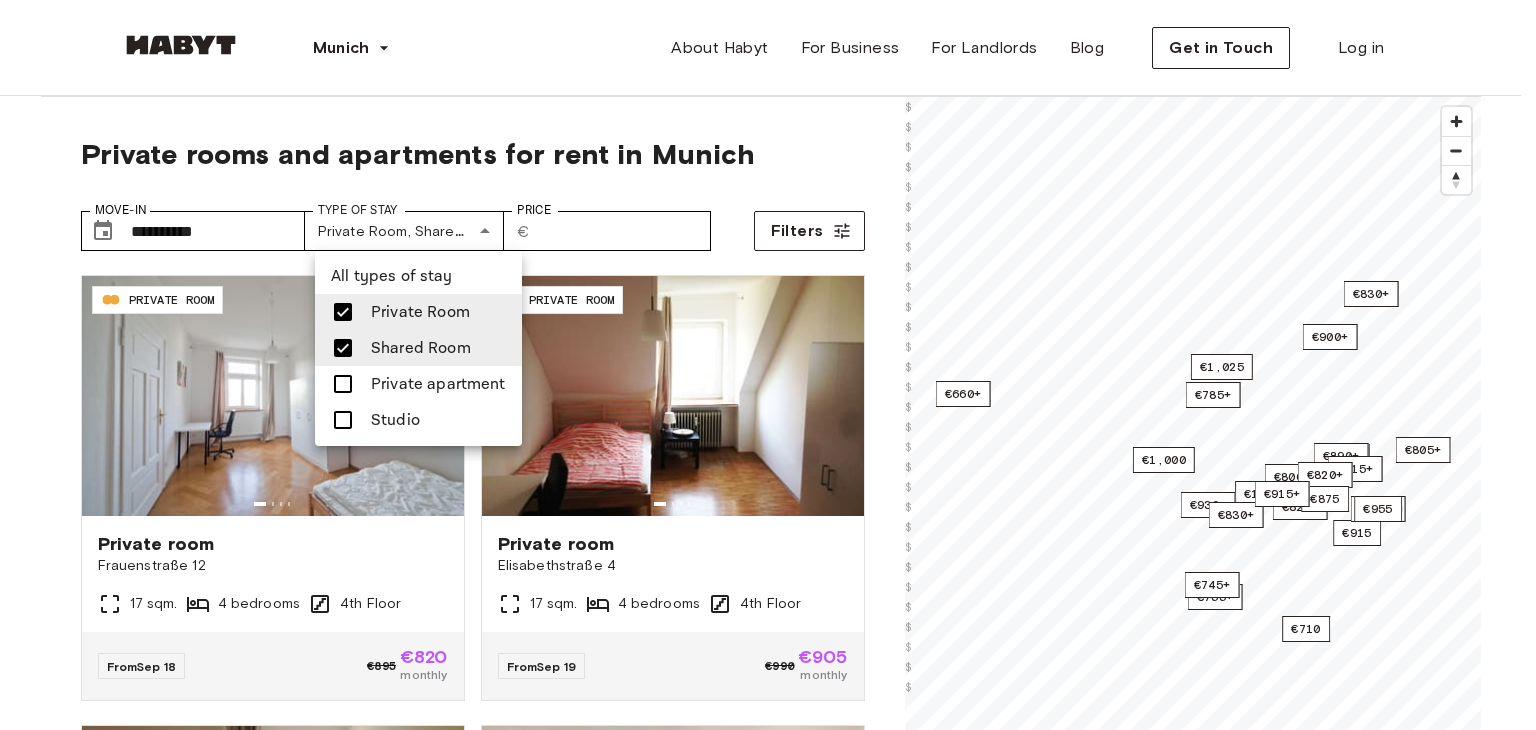 click at bounding box center (768, 365) 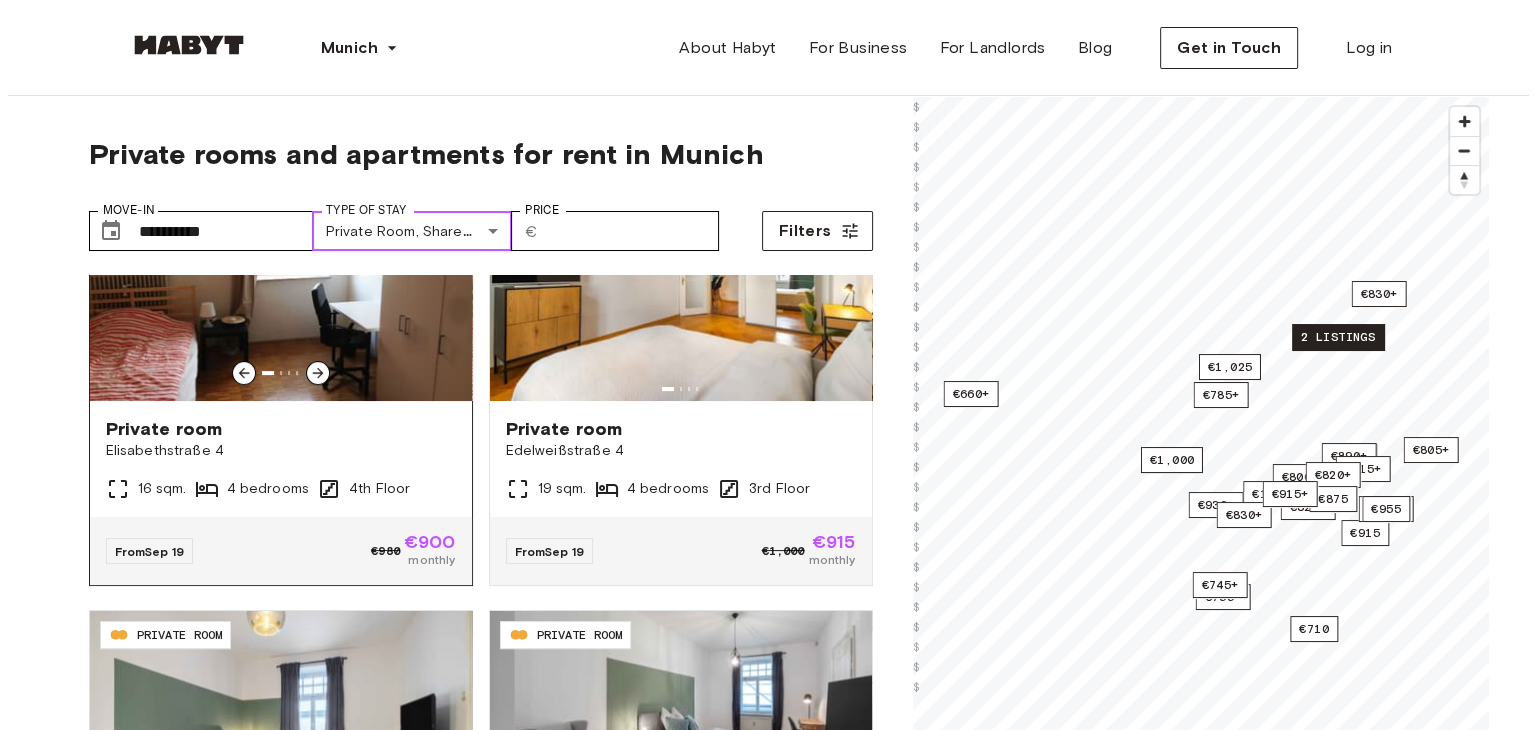 scroll, scrollTop: 600, scrollLeft: 0, axis: vertical 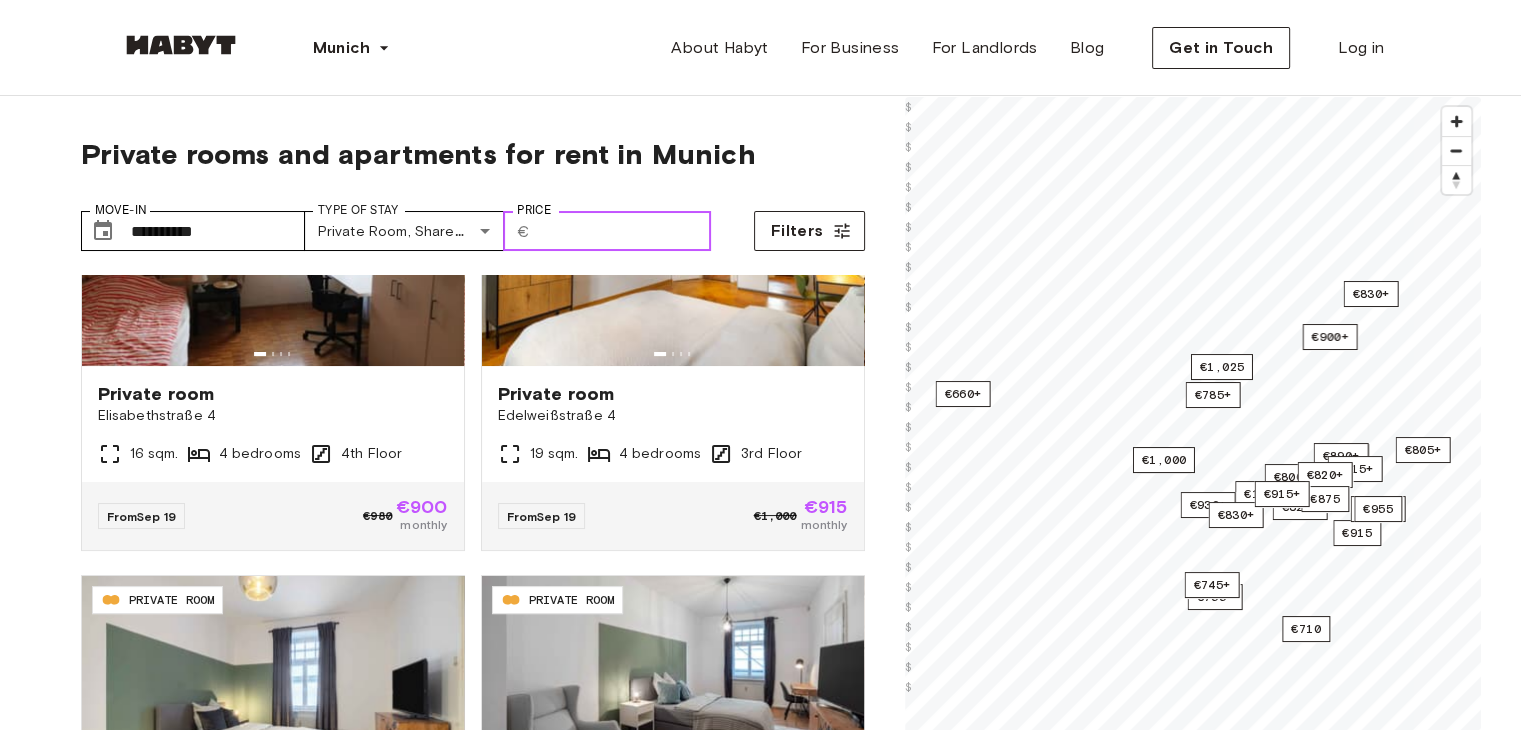 click on "Price" at bounding box center [624, 231] 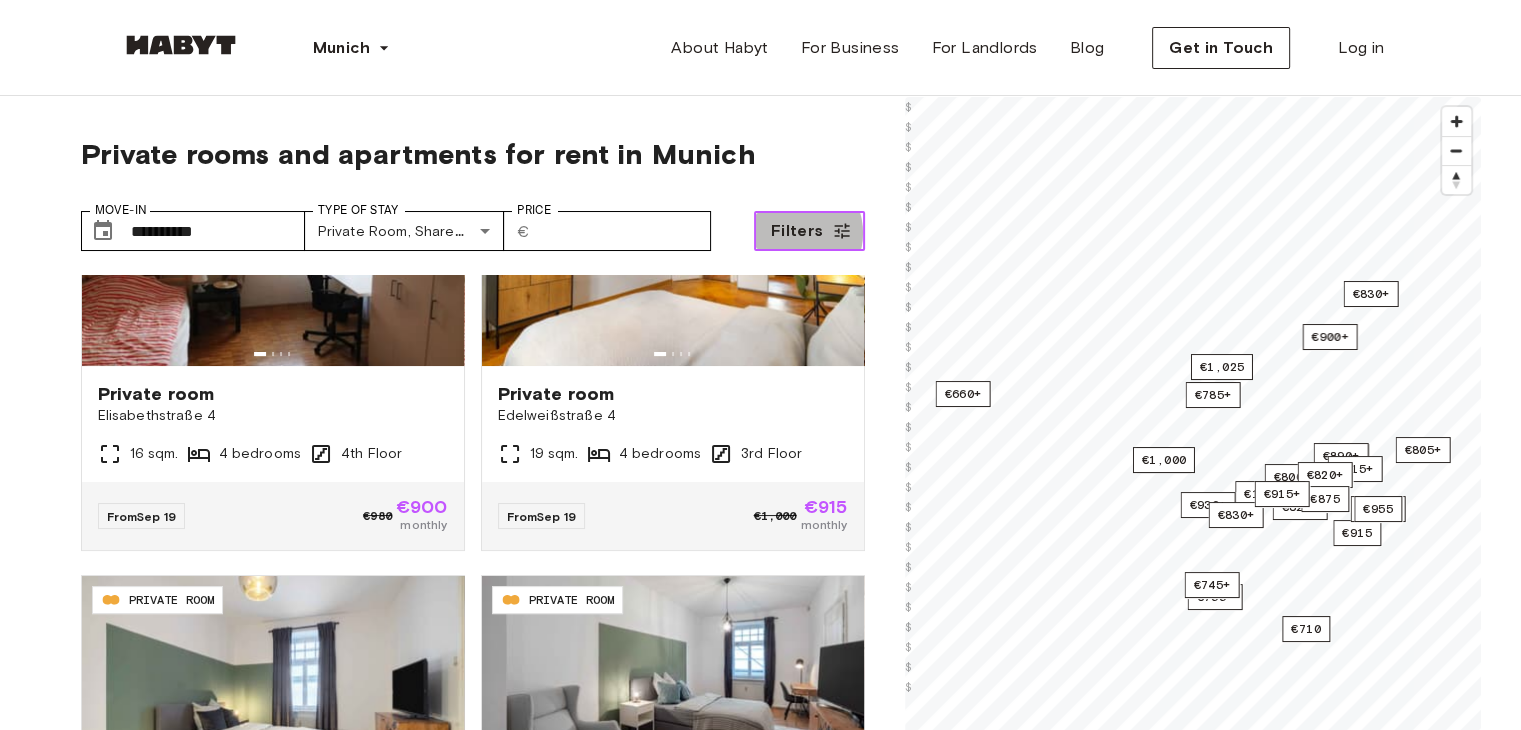 click on "Filters" at bounding box center [797, 231] 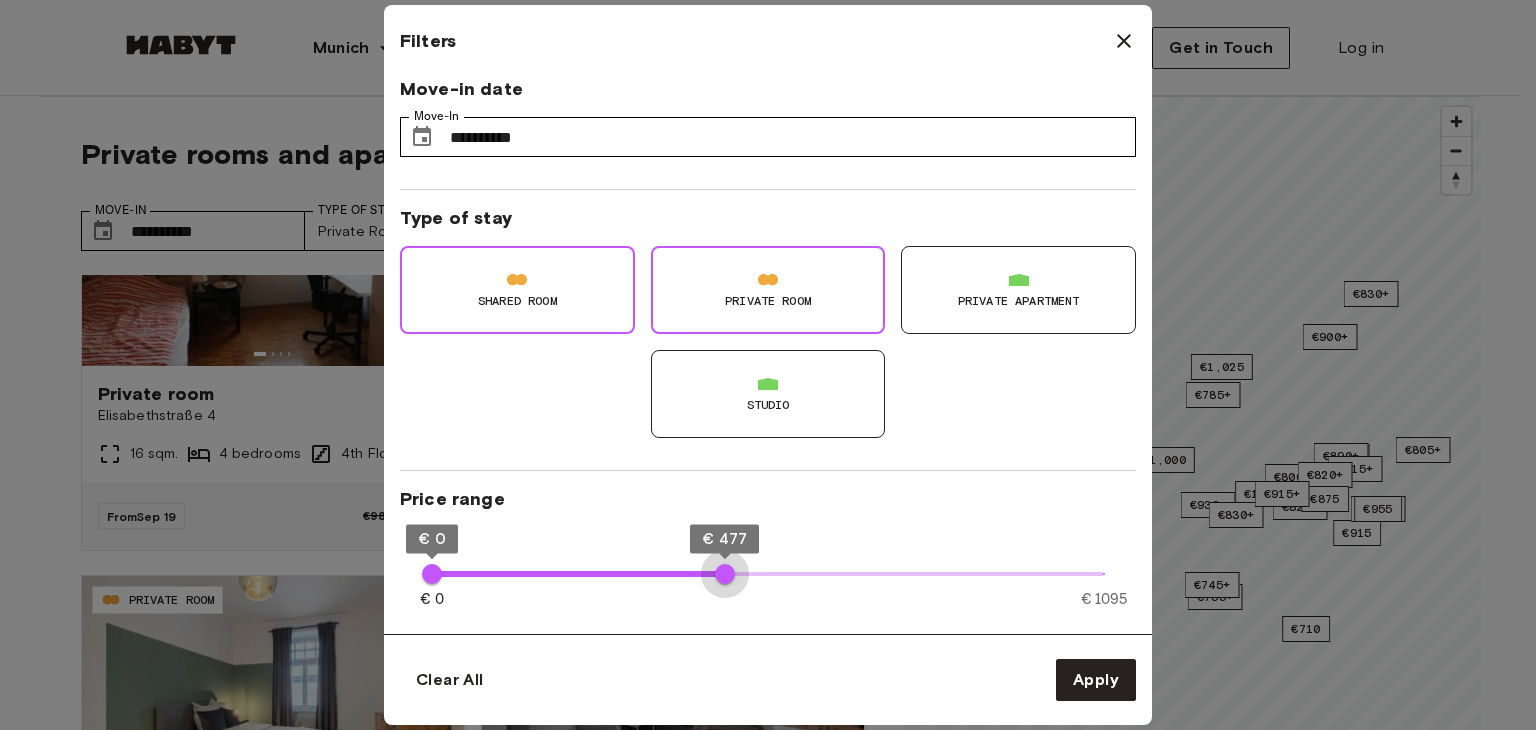 type on "***" 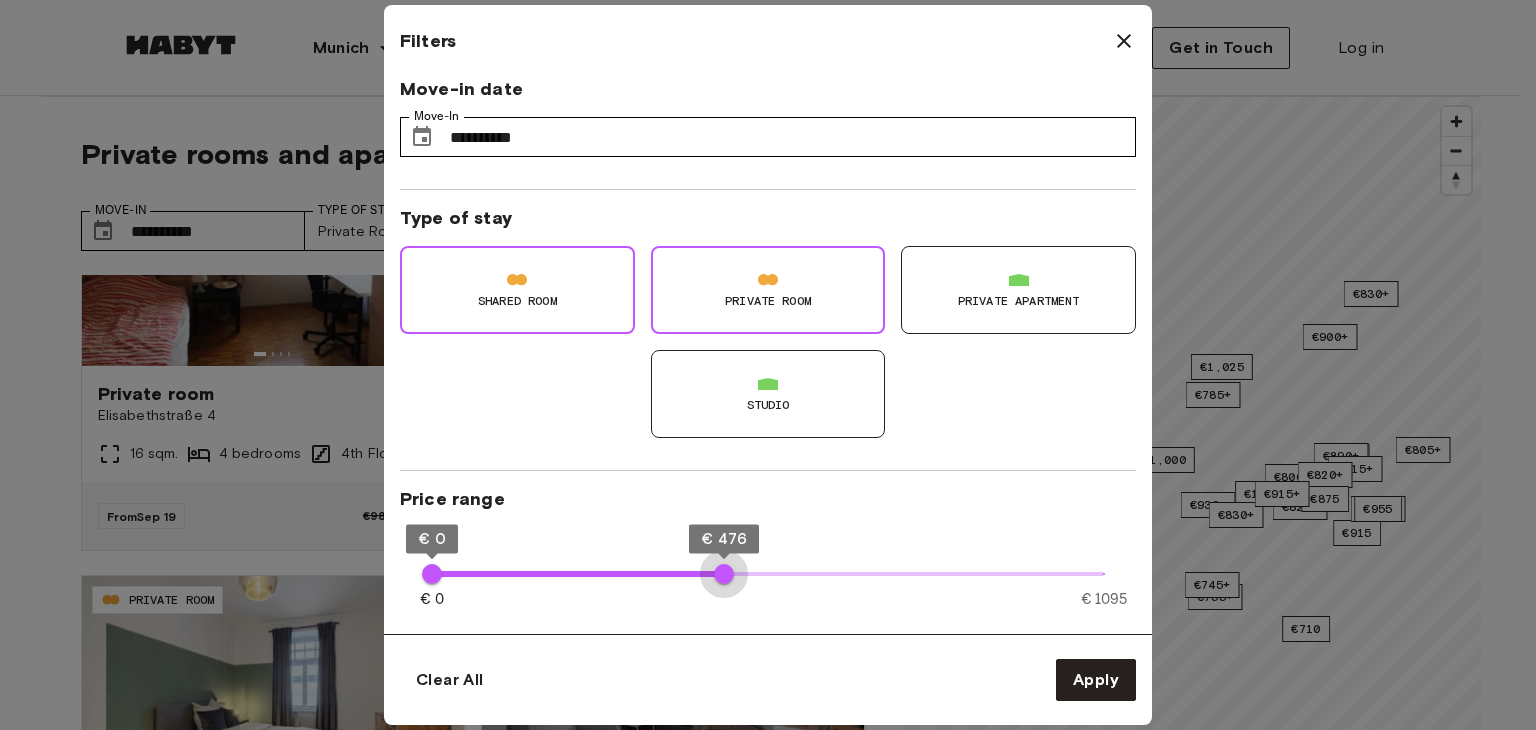 drag, startPoint x: 1113, startPoint y: 561, endPoint x: 724, endPoint y: 553, distance: 389.08224 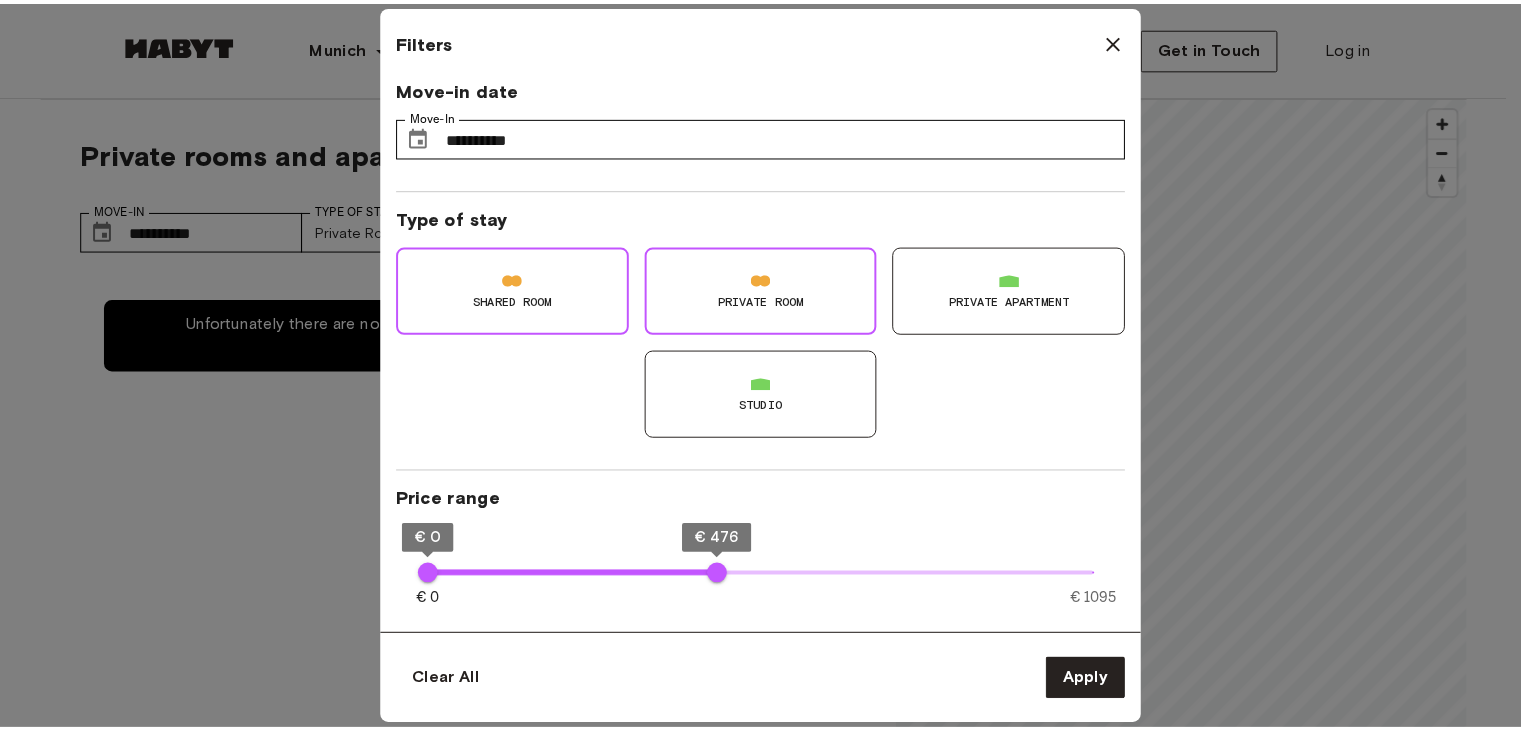 scroll, scrollTop: 0, scrollLeft: 0, axis: both 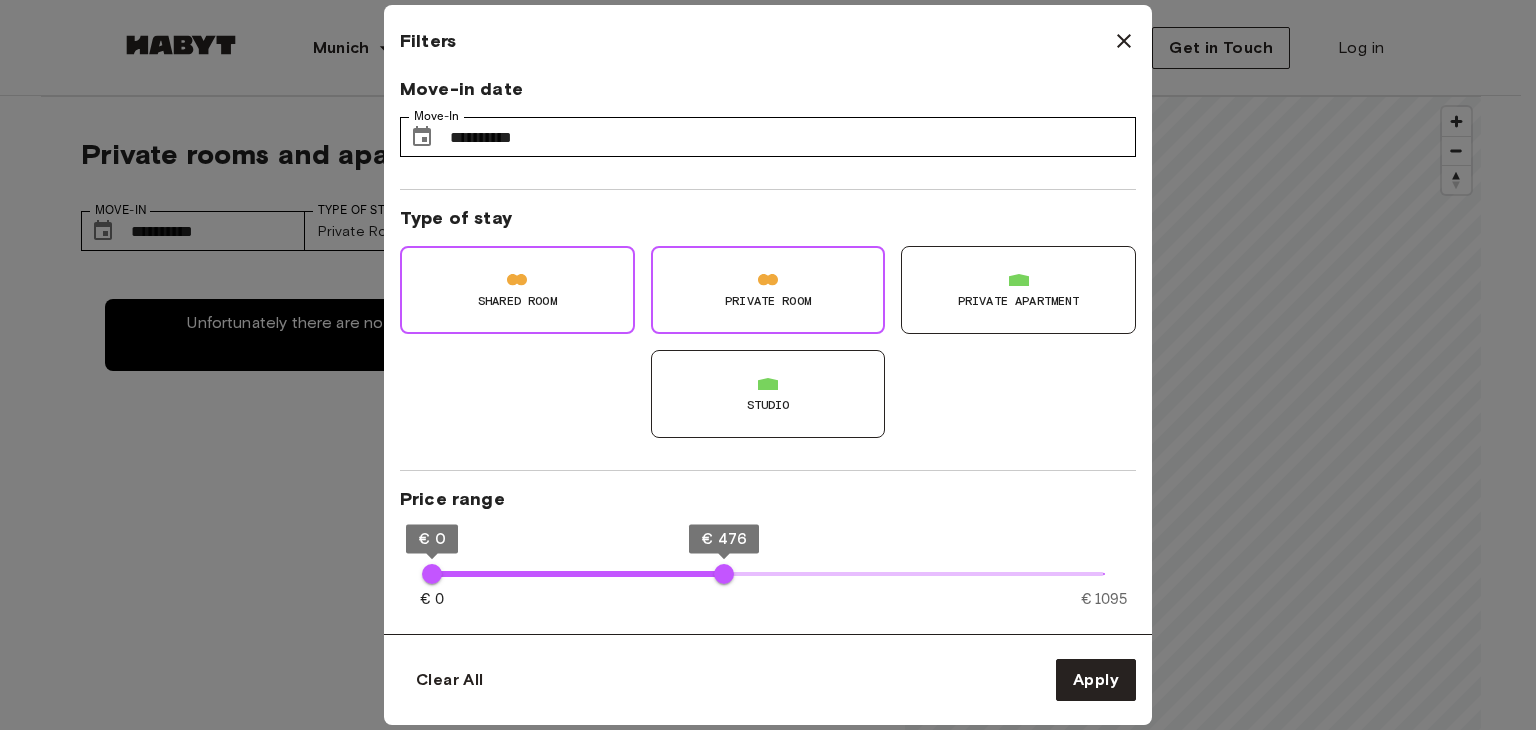 click on "Clear All Apply" at bounding box center (768, 680) 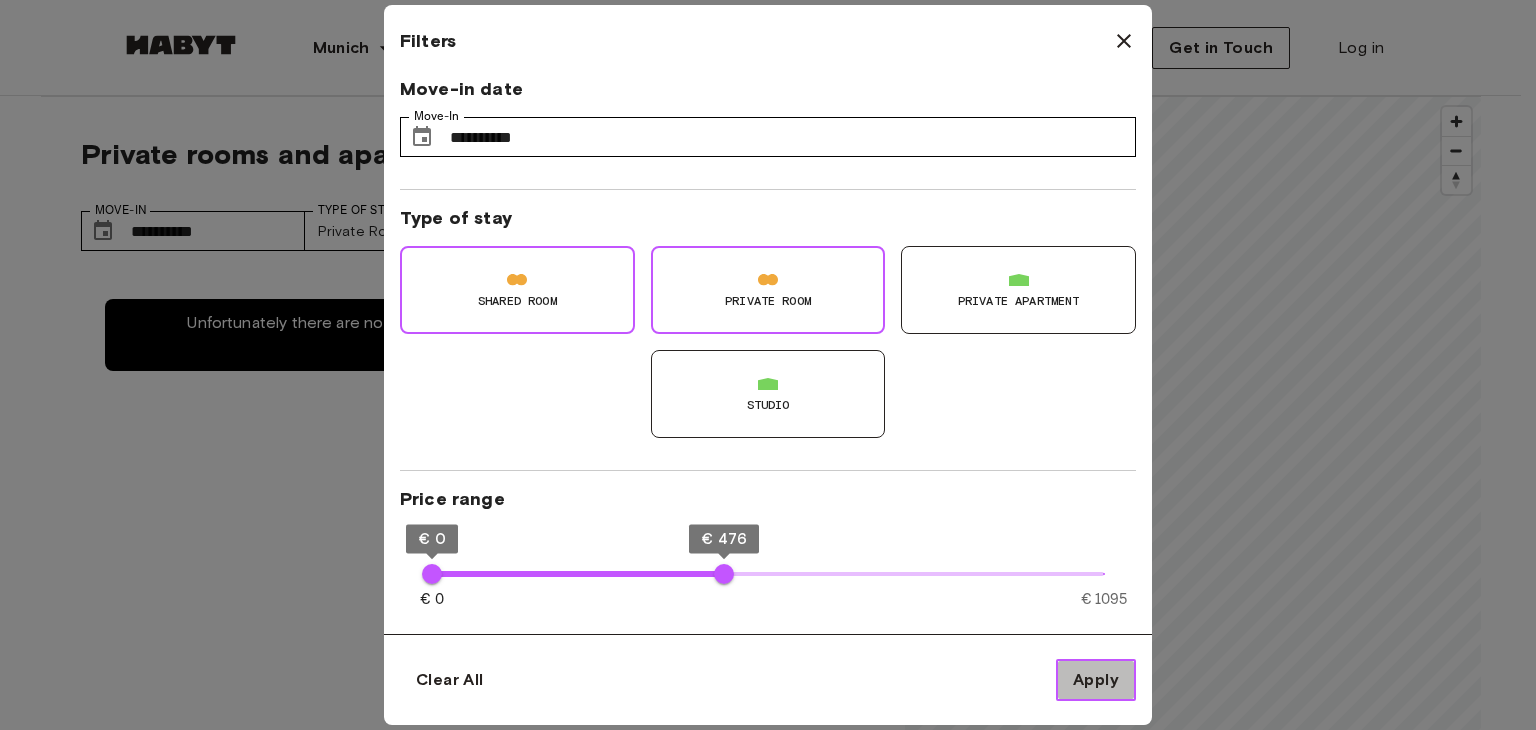 click on "Apply" at bounding box center (1096, 680) 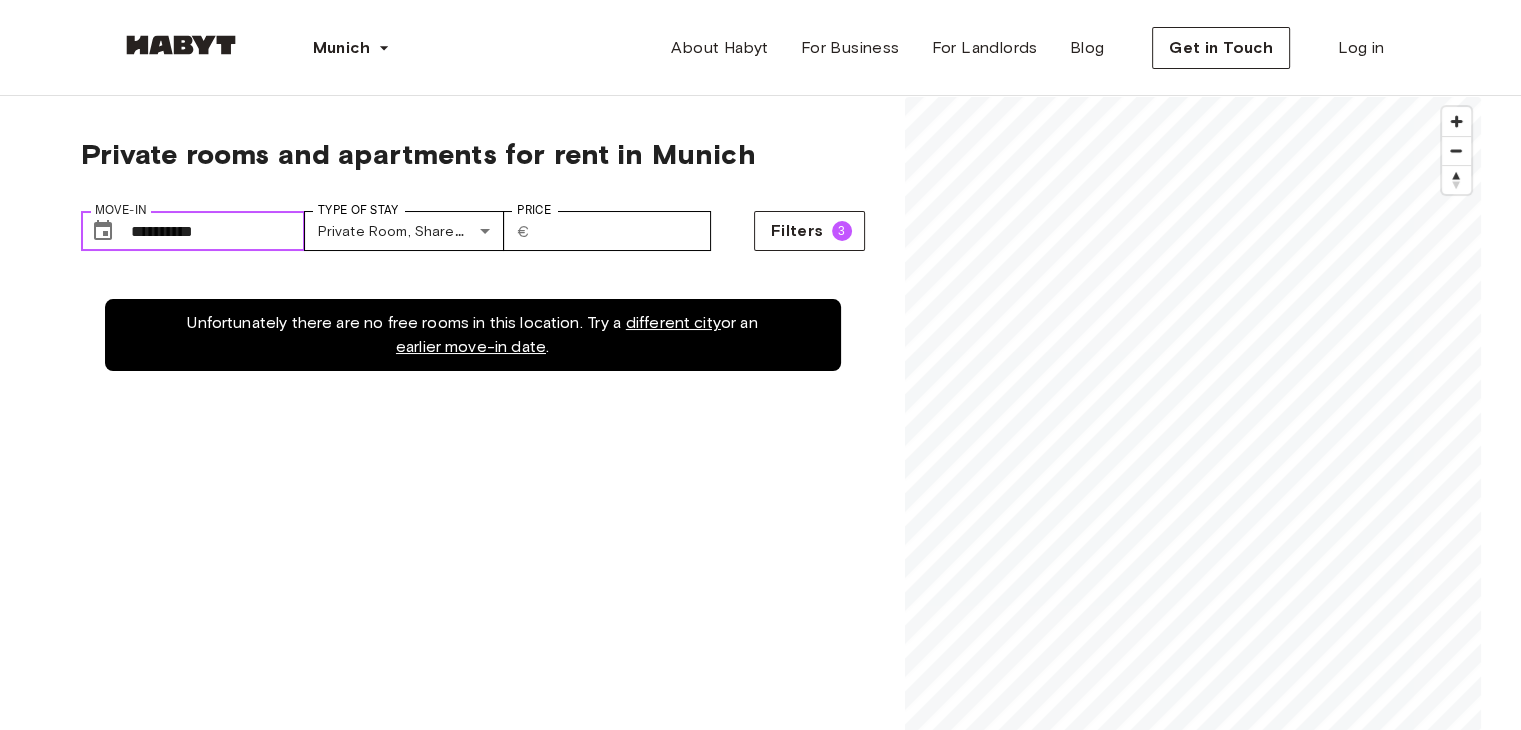 click on "**********" at bounding box center [218, 231] 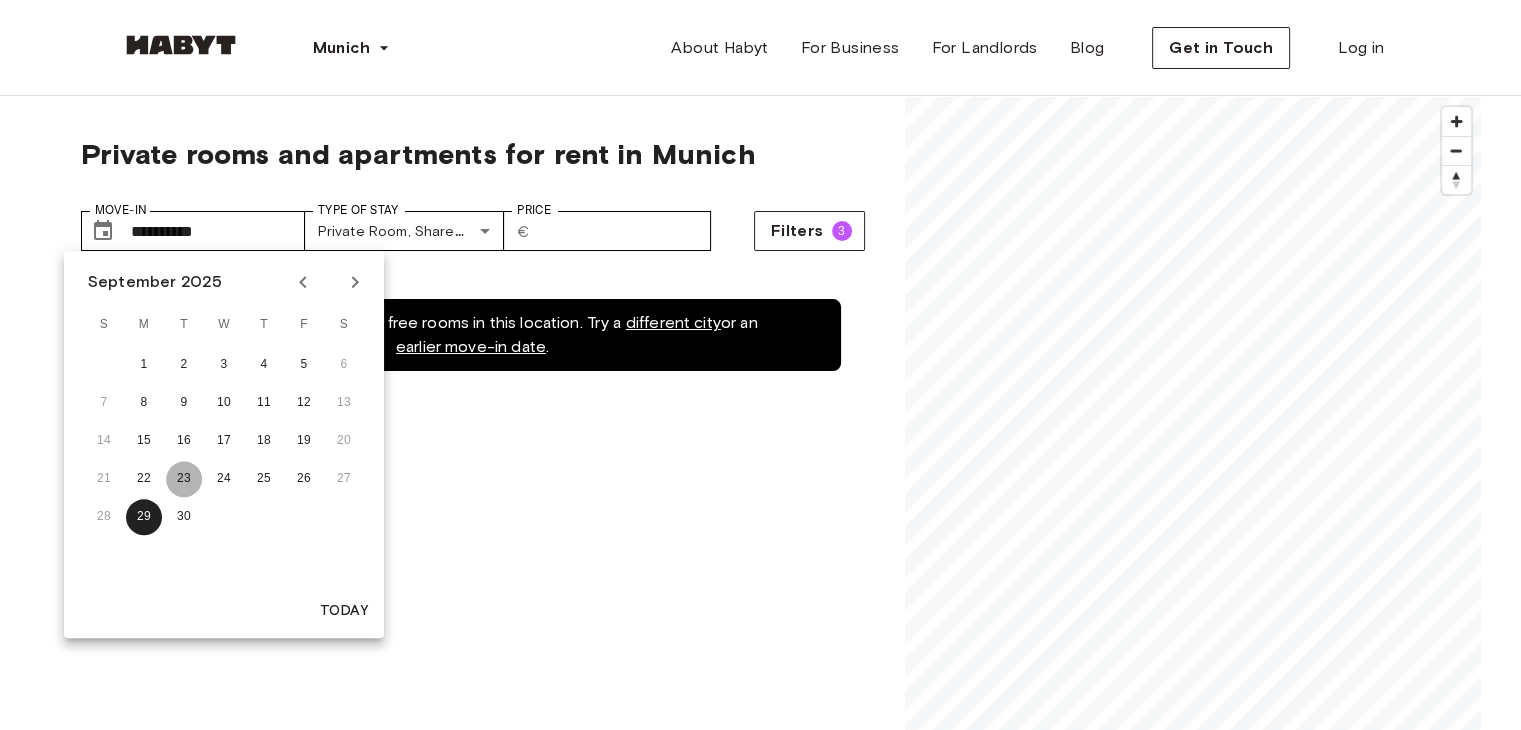 click on "23" at bounding box center [184, 479] 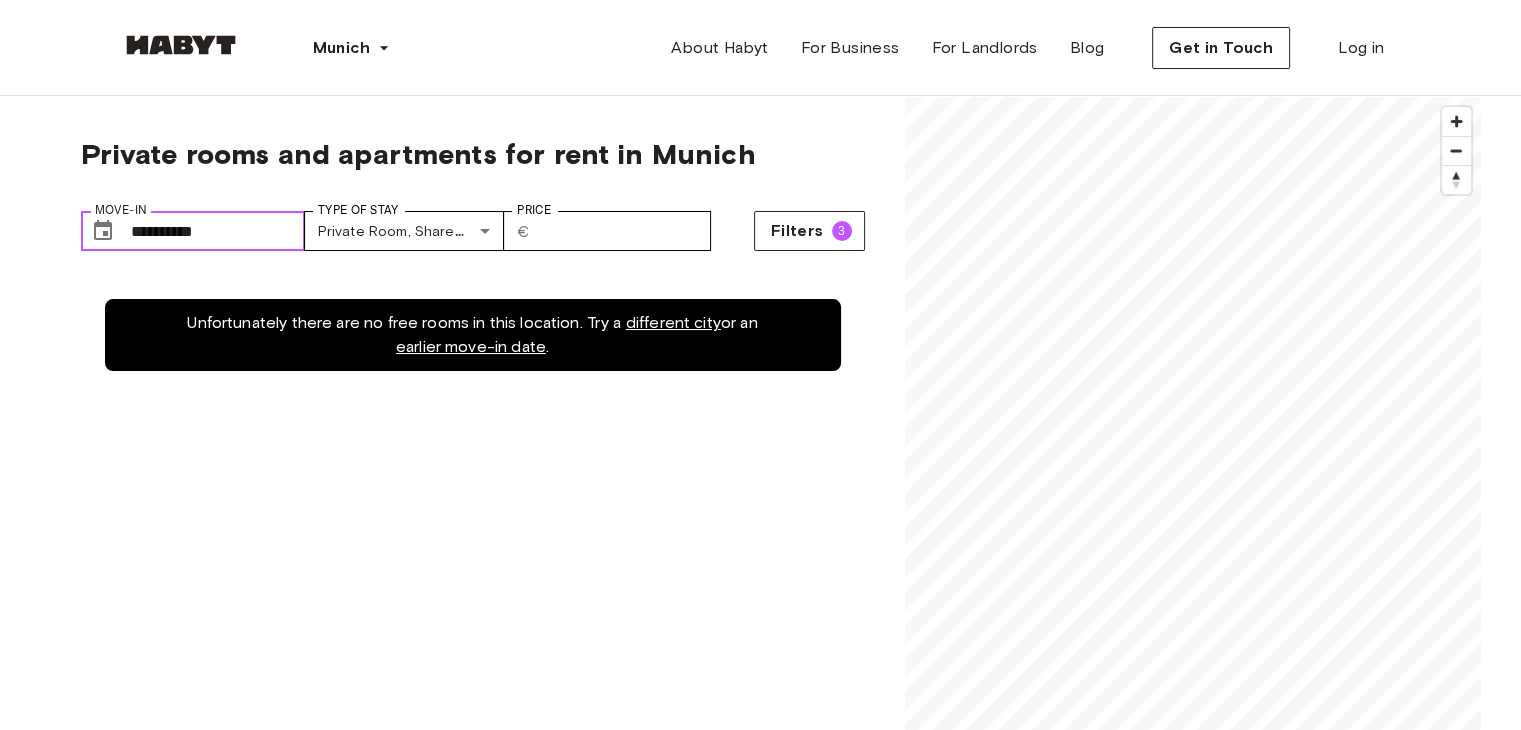 click on "**********" at bounding box center (218, 231) 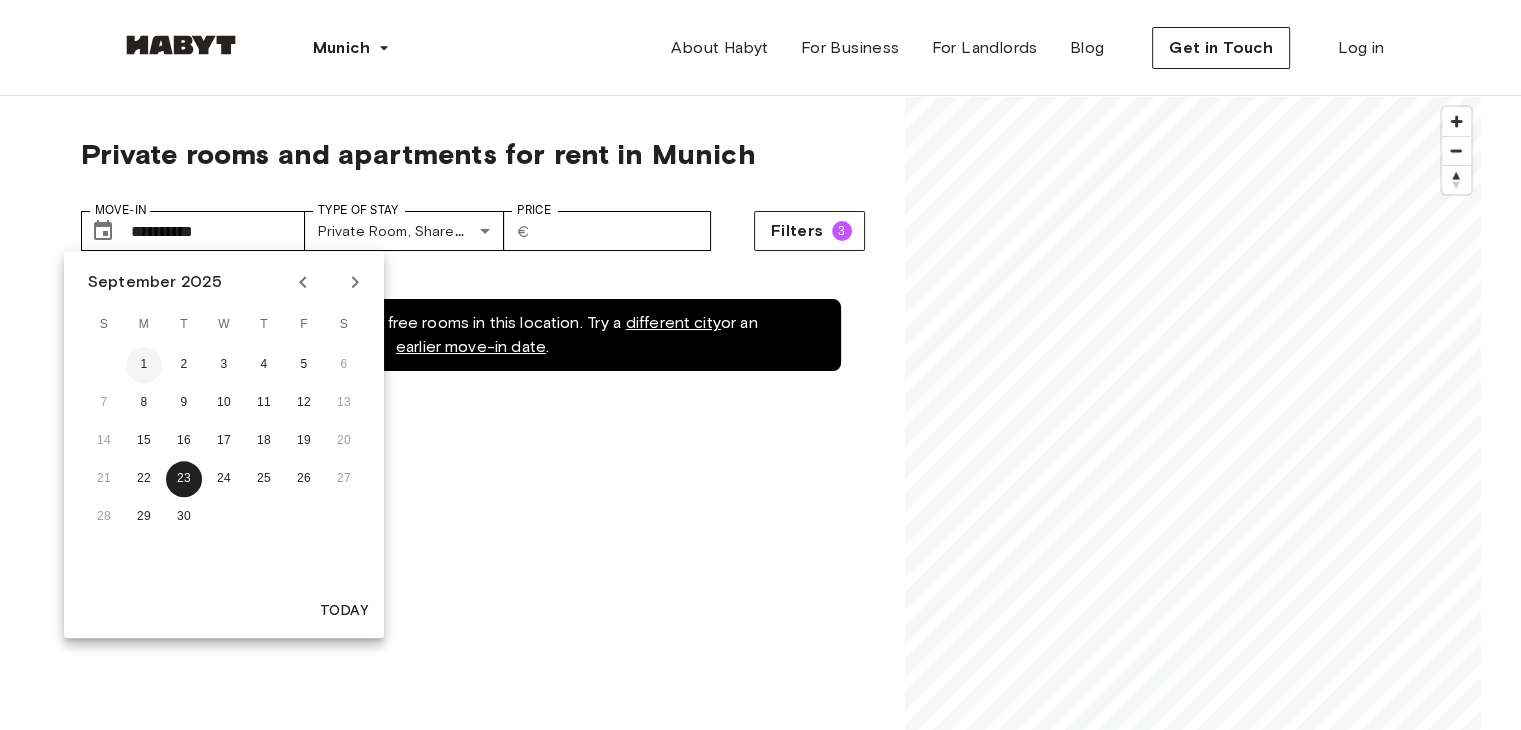 click on "1" at bounding box center [144, 365] 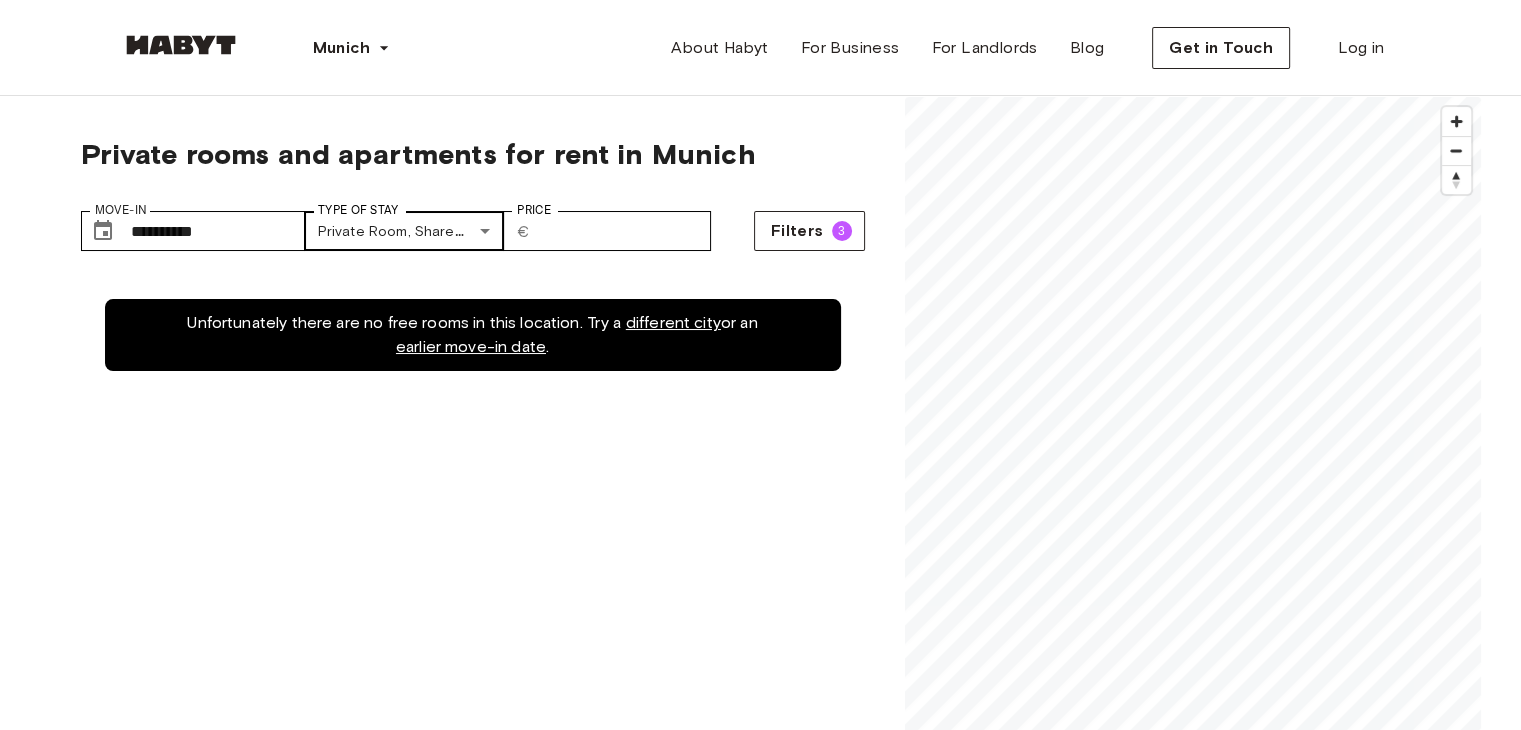 click on "**********" at bounding box center [760, 2408] 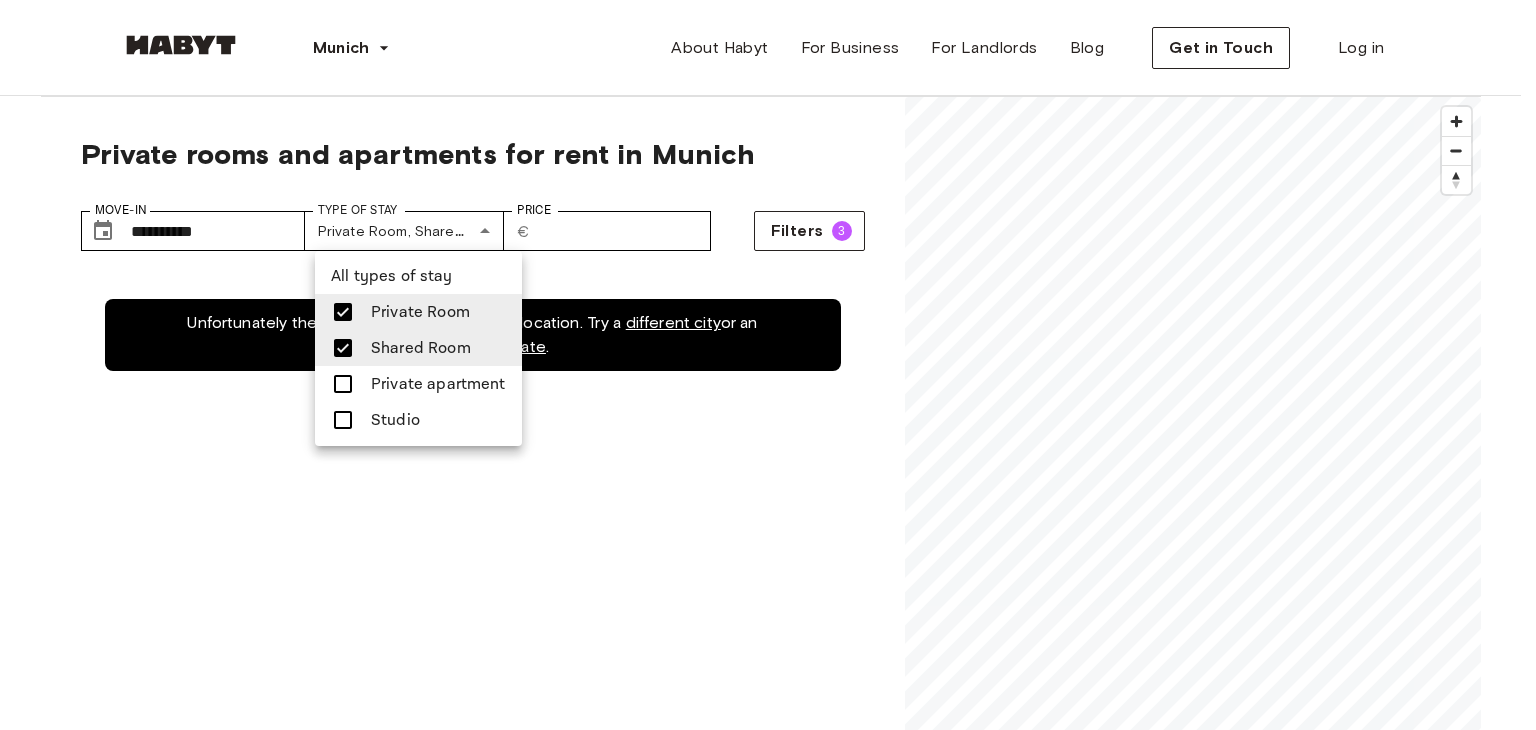 click on "Private apartment" at bounding box center [438, 384] 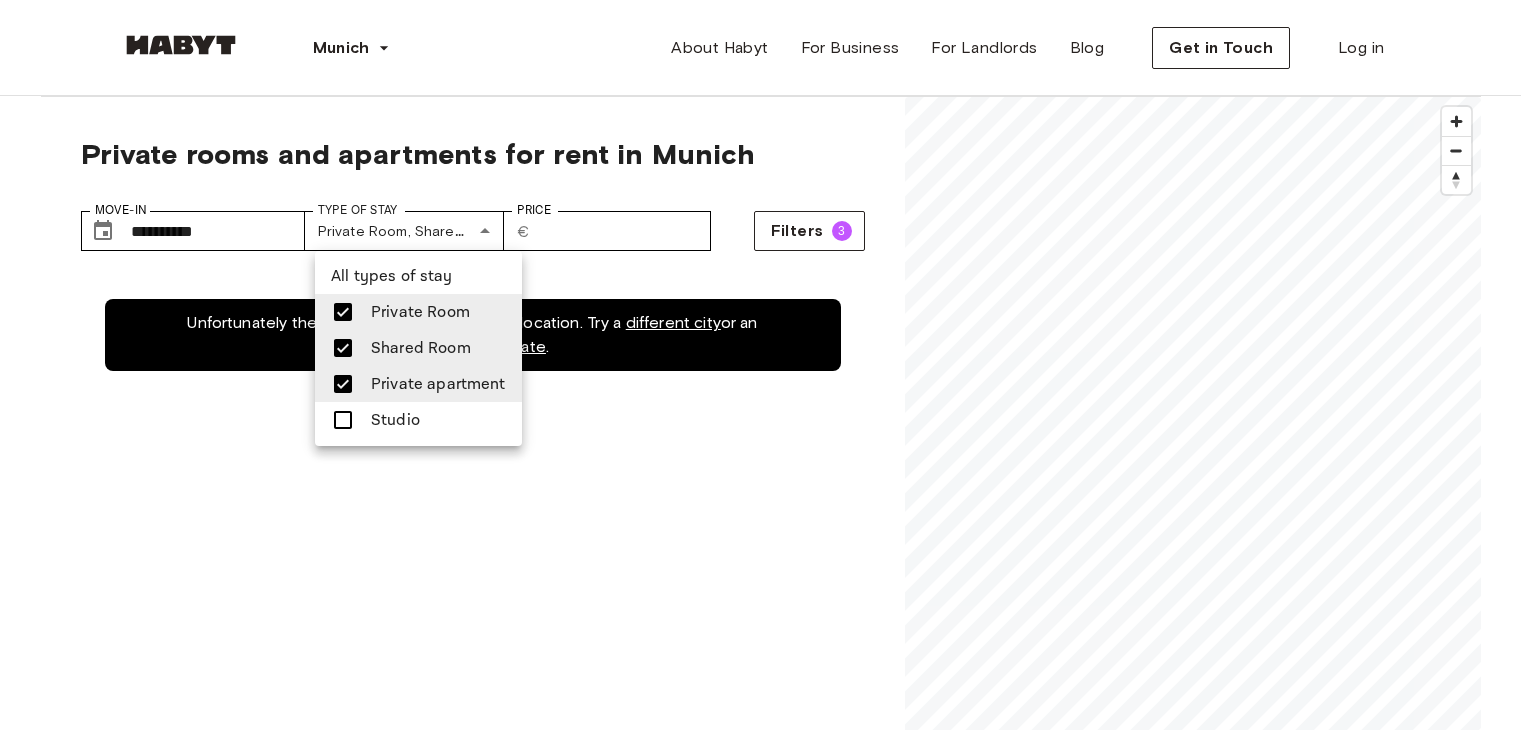 click on "Studio" at bounding box center (418, 420) 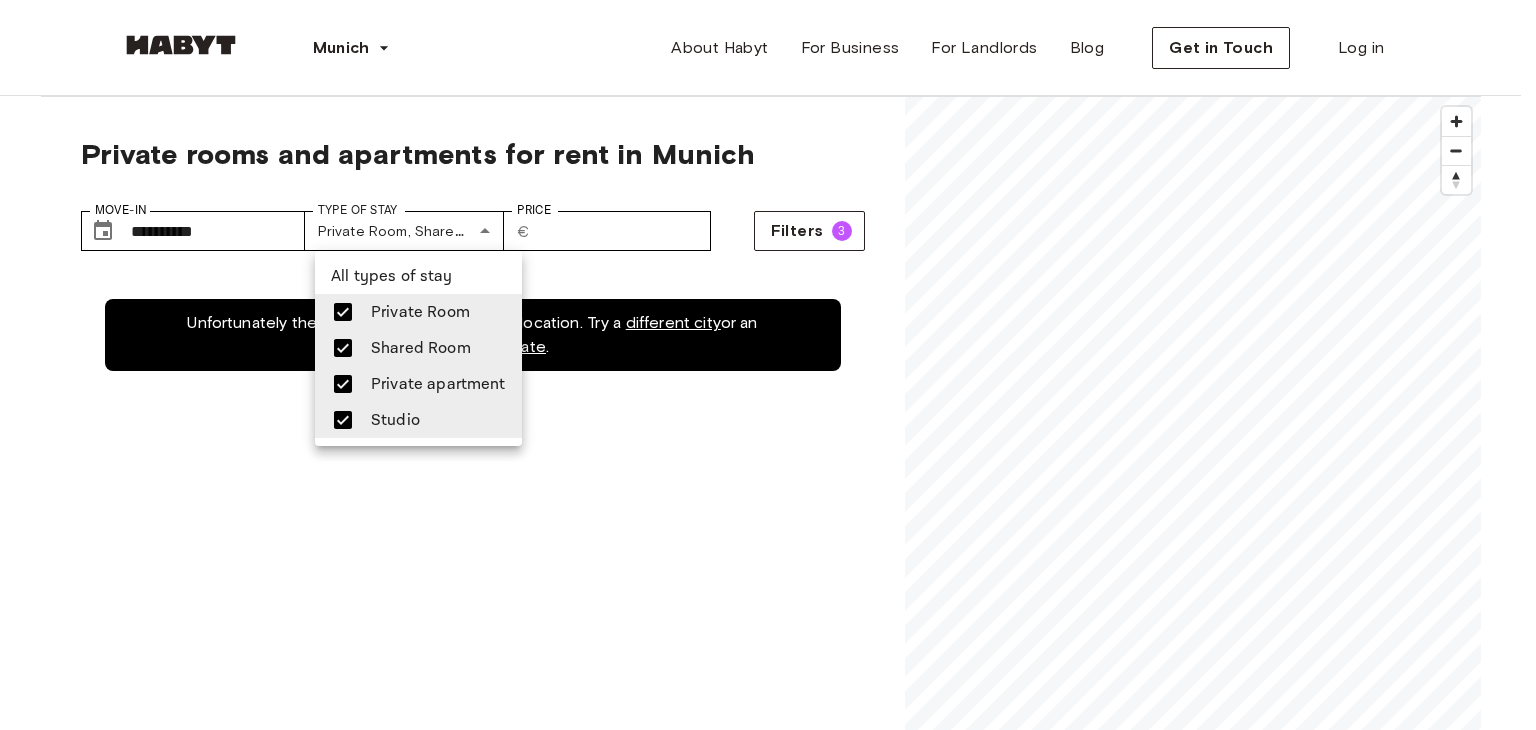 click at bounding box center (768, 365) 